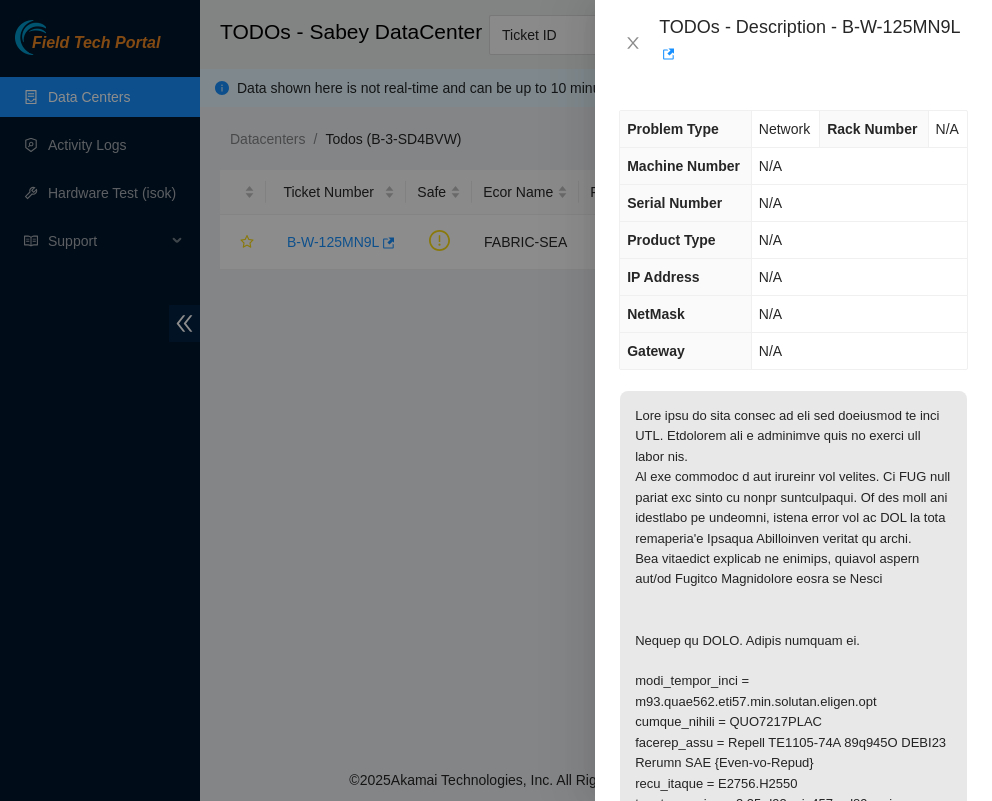 scroll, scrollTop: 0, scrollLeft: 0, axis: both 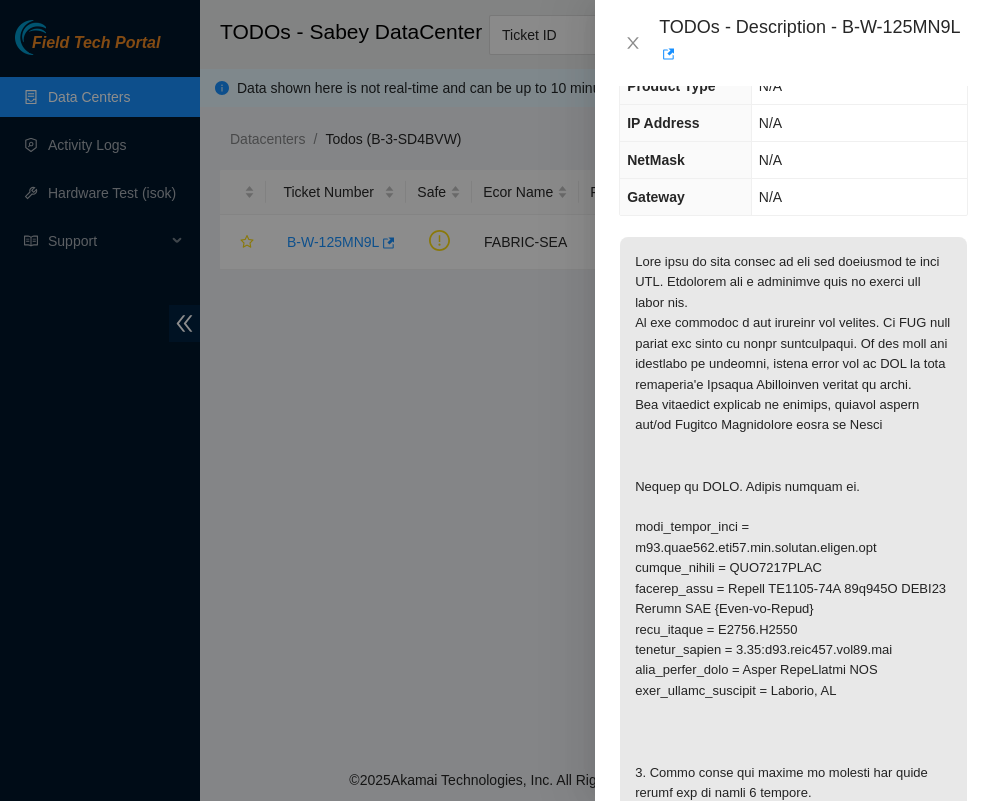 click at bounding box center [496, 400] 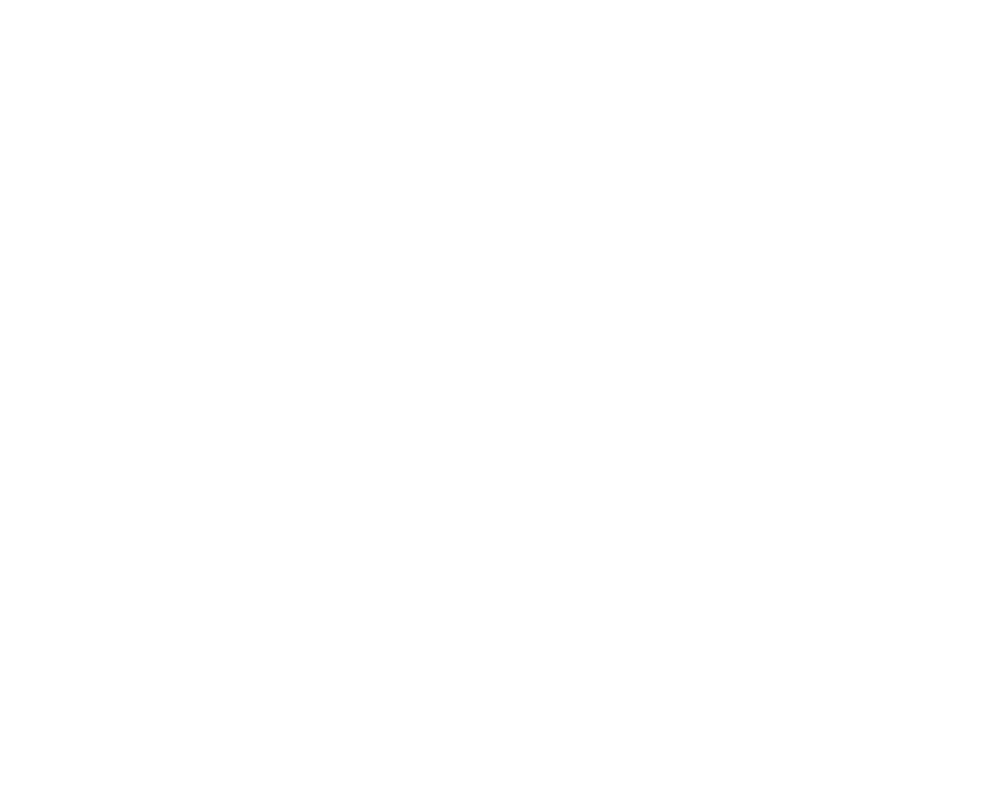 scroll, scrollTop: 0, scrollLeft: 0, axis: both 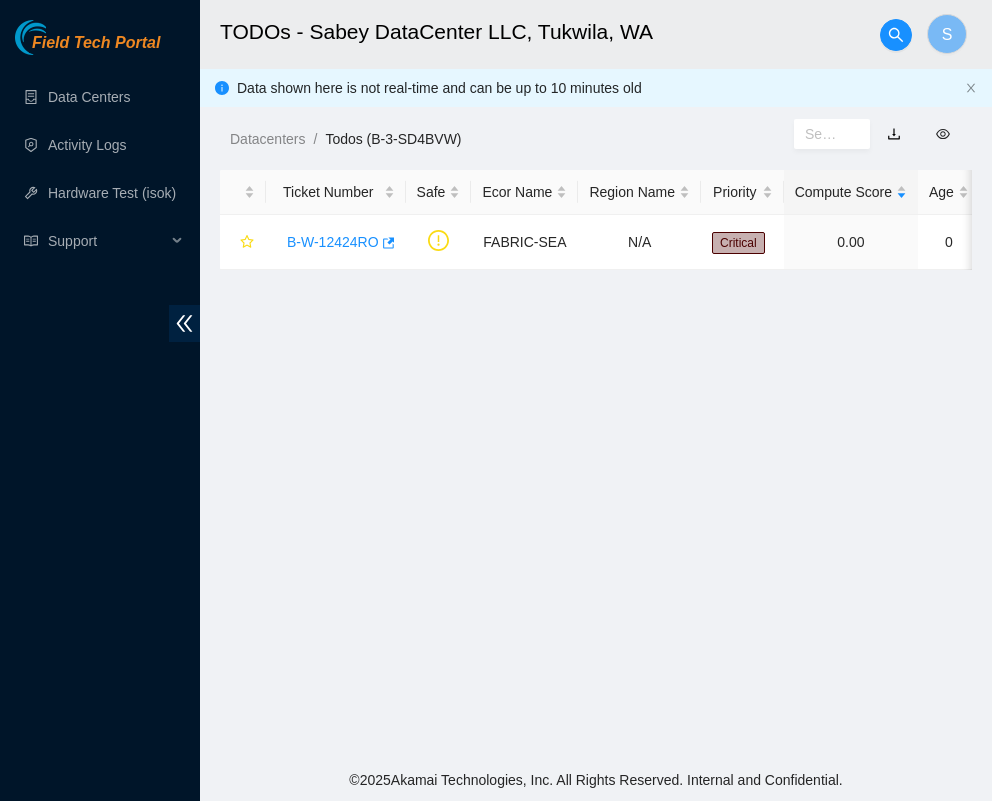 click on "TODOs - [COMPANY], [CITY], [STATE]     S Data shown here is not real-time and can be up to 10 minutes old Datacenters / Todos (B-3-SD4BVW) / Ticket Number Safe Ecor Name Region Name Priority Compute Score Age SLA Rack Machine IP Address Serial Number Server Type                               B-W-12424RO FABRIC-SEA N/A Critical 0.00 0 0% N/A N/A N/A N/A N/A" at bounding box center (596, 379) 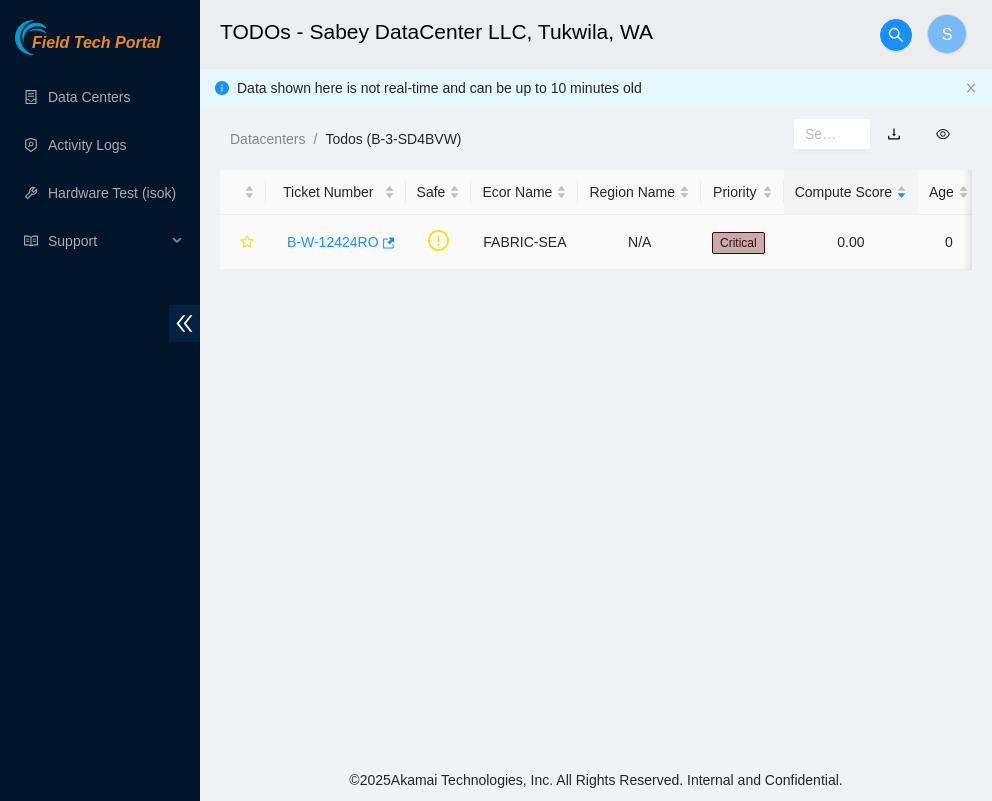 click on "B-W-12424RO" at bounding box center [336, 242] 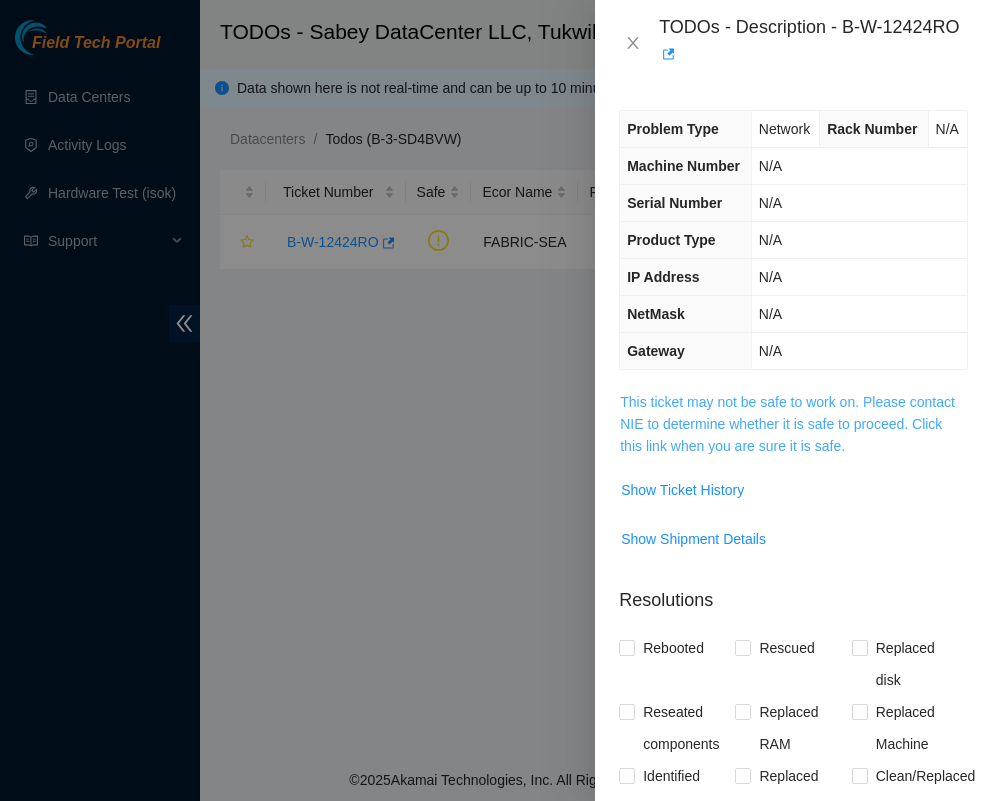 click on "This ticket may not be safe to work on. Please contact NIE to determine whether it is safe to proceed. Click this link when you are sure it is safe." at bounding box center [787, 424] 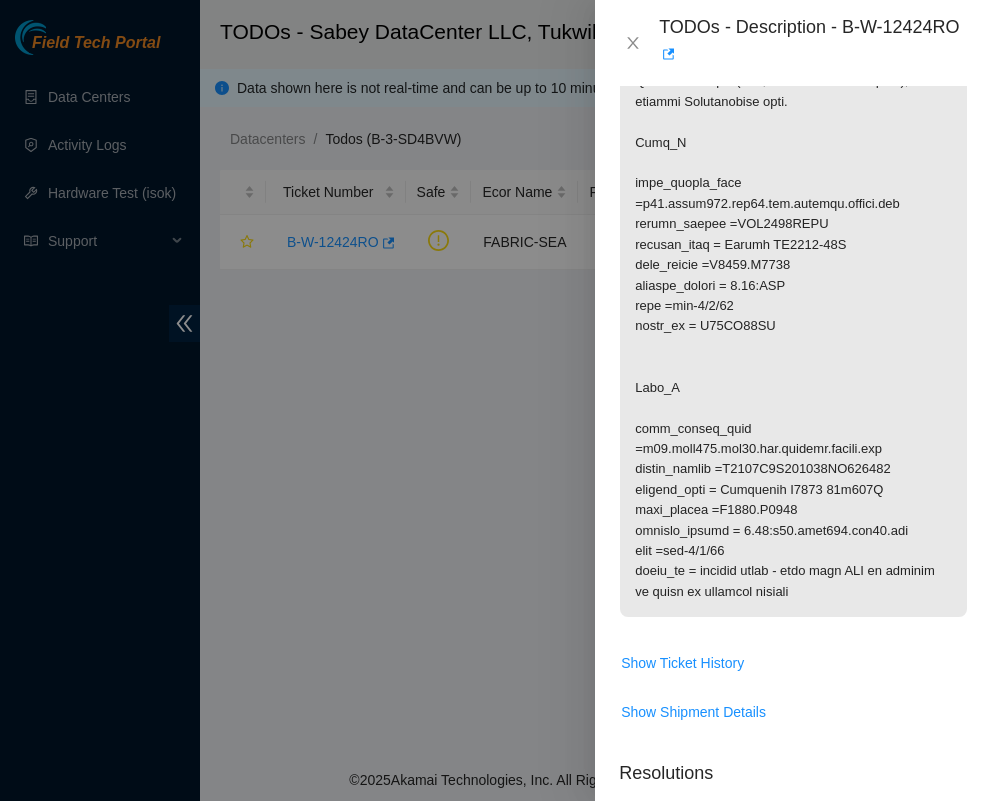 scroll, scrollTop: 633, scrollLeft: 0, axis: vertical 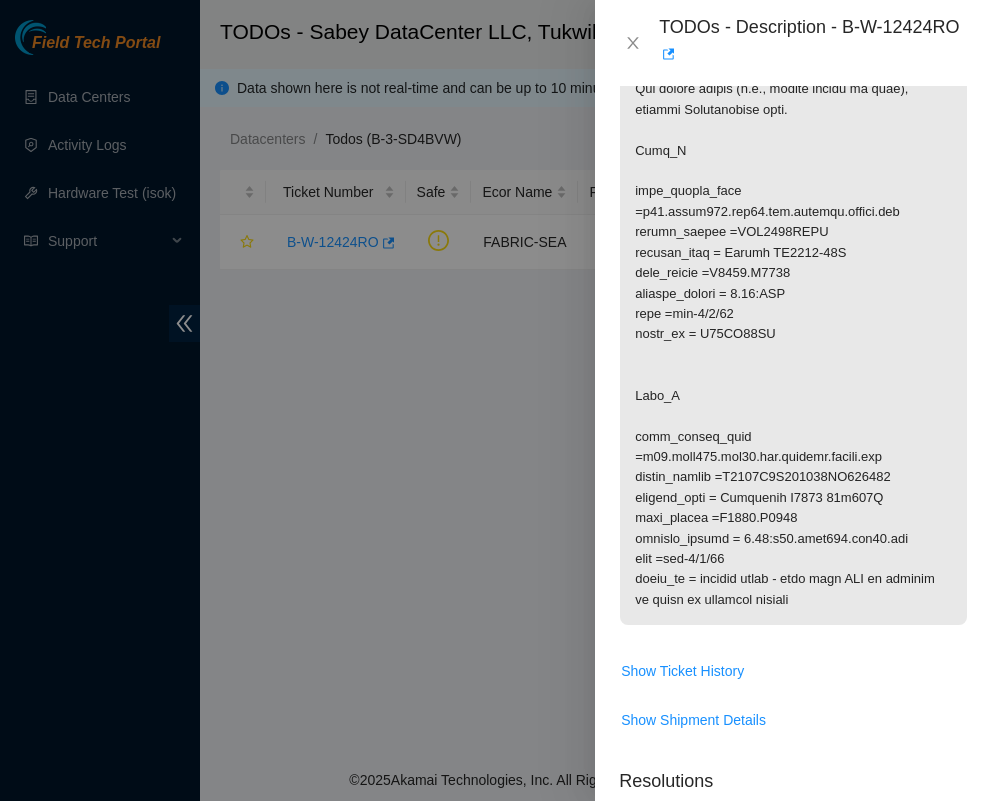 click on "TODOs - Description - B-W-12424RO" at bounding box center [793, 43] 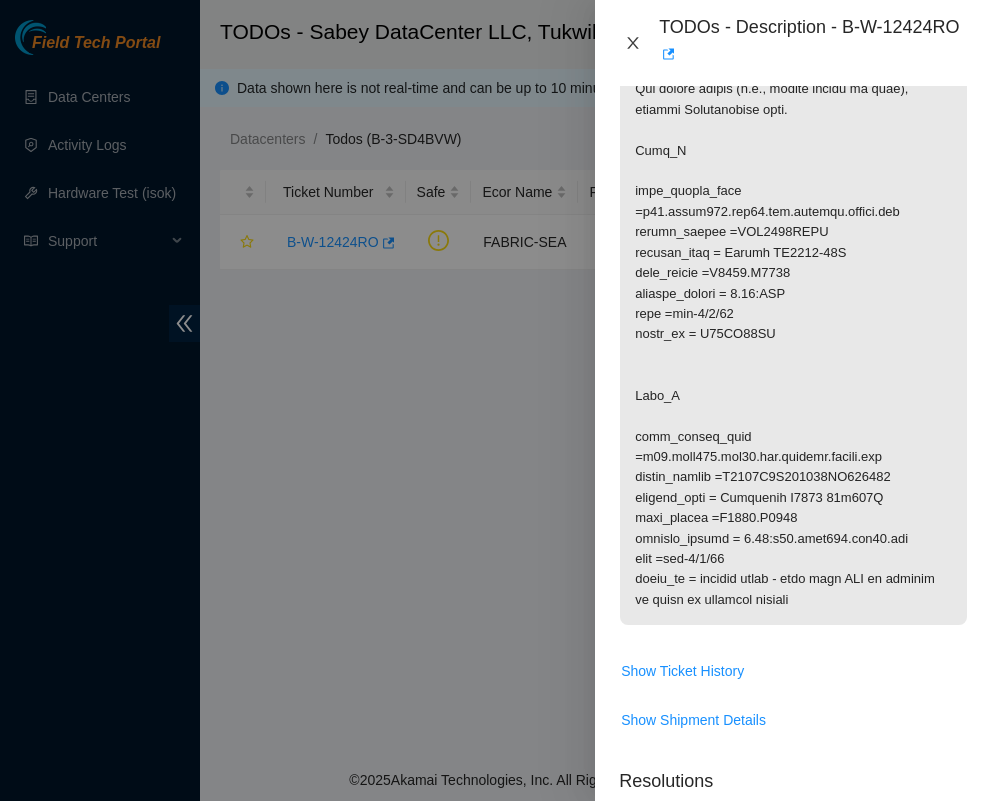 click at bounding box center [633, 43] 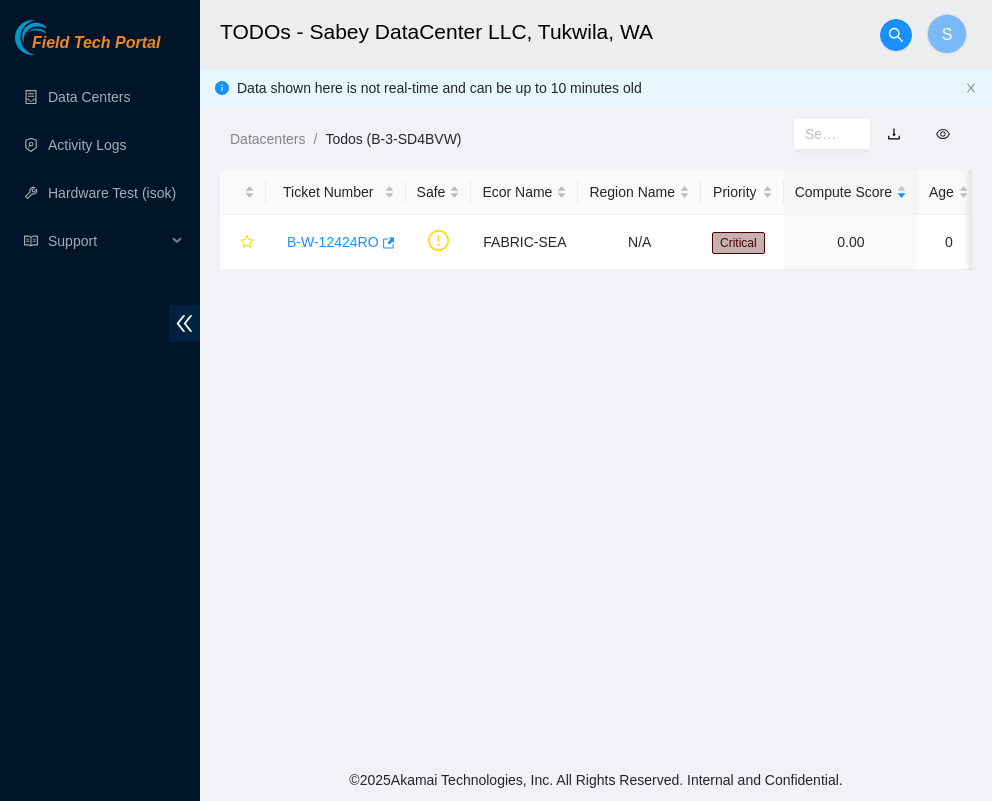 scroll, scrollTop: 379, scrollLeft: 0, axis: vertical 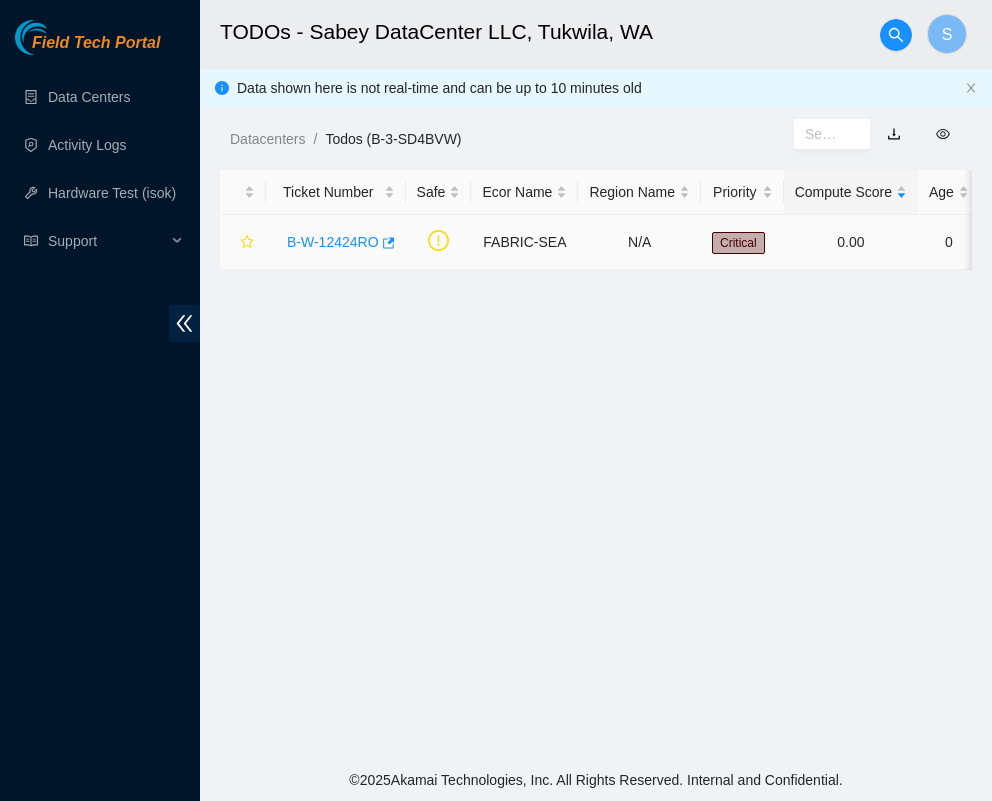 click on "B-W-12424RO" at bounding box center [336, 242] 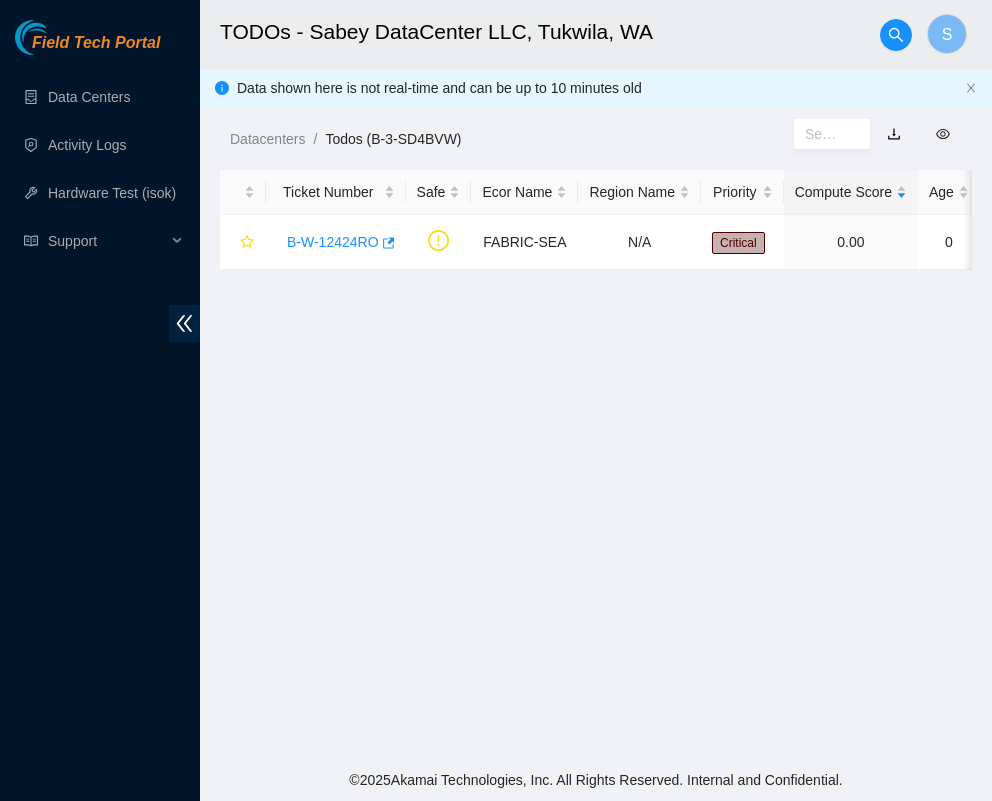 click on "TODOs - [COMPANY], [CITY], [STATE]     S Data shown here is not real-time and can be up to 10 minutes old Datacenters / Todos (B-3-SD4BVW) / Ticket Number Safe Ecor Name Region Name Priority Compute Score Age SLA Rack Machine IP Address Serial Number Server Type                               B-W-12424RO FABRIC-SEA N/A Critical 0.00 0 0% N/A N/A N/A N/A N/A" at bounding box center (596, 379) 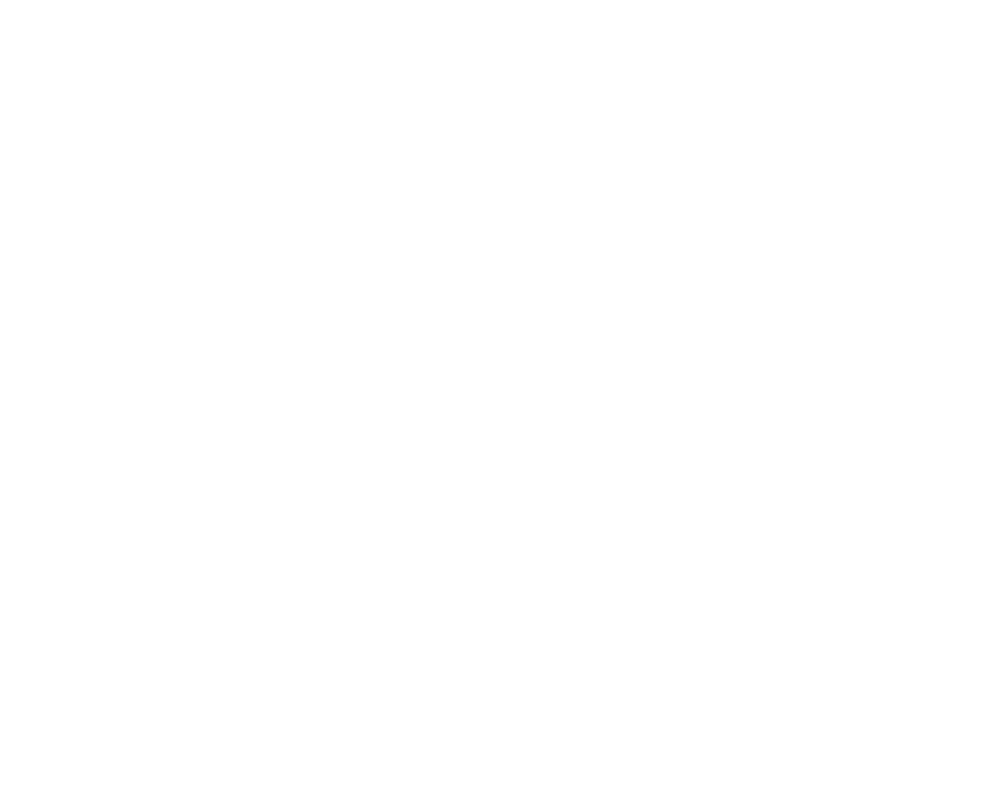 scroll, scrollTop: 0, scrollLeft: 0, axis: both 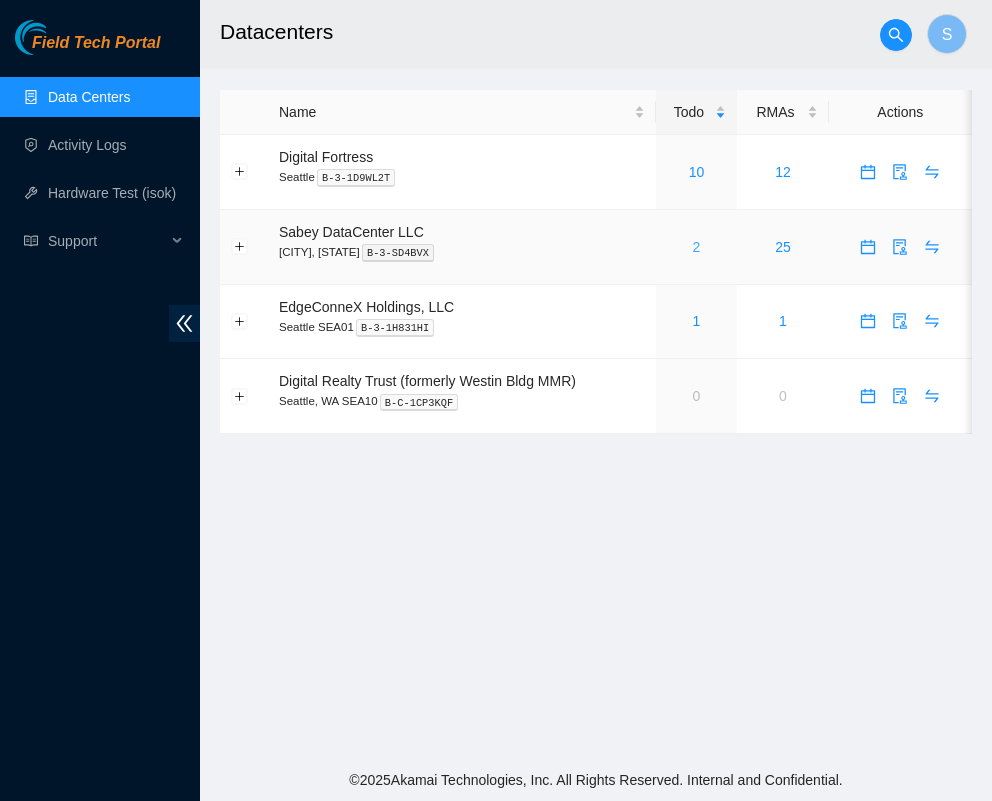 click on "2" at bounding box center [697, 247] 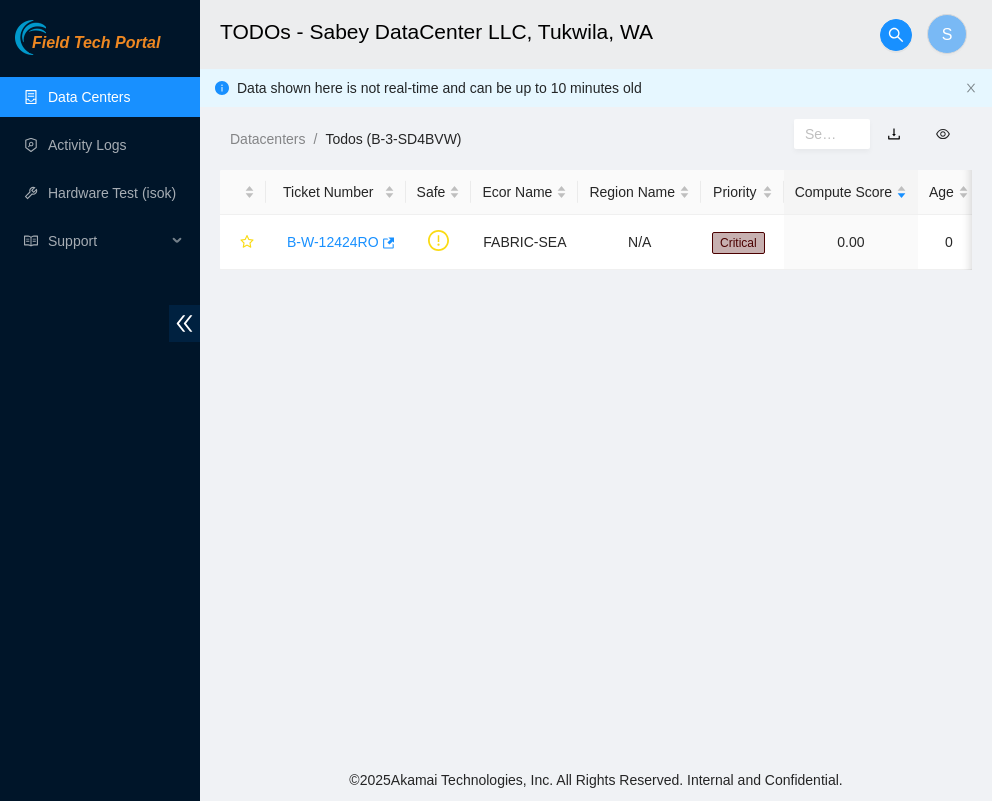 click on "TODOs - Sabey DataCenter LLC, [CITY], [STATE]     S Data shown here is not real-time and can be up to 10 minutes old Datacenters / Todos (B-3-SD4BVW) / Ticket Number Safe Ecor Name Region Name Priority Compute Score Age SLA Rack Machine IP Address Serial Number Server Type                               B-W-12424RO FABRIC-SEA N/A Critical 0.00 0 0% N/A N/A N/A N/A N/A" at bounding box center (596, 379) 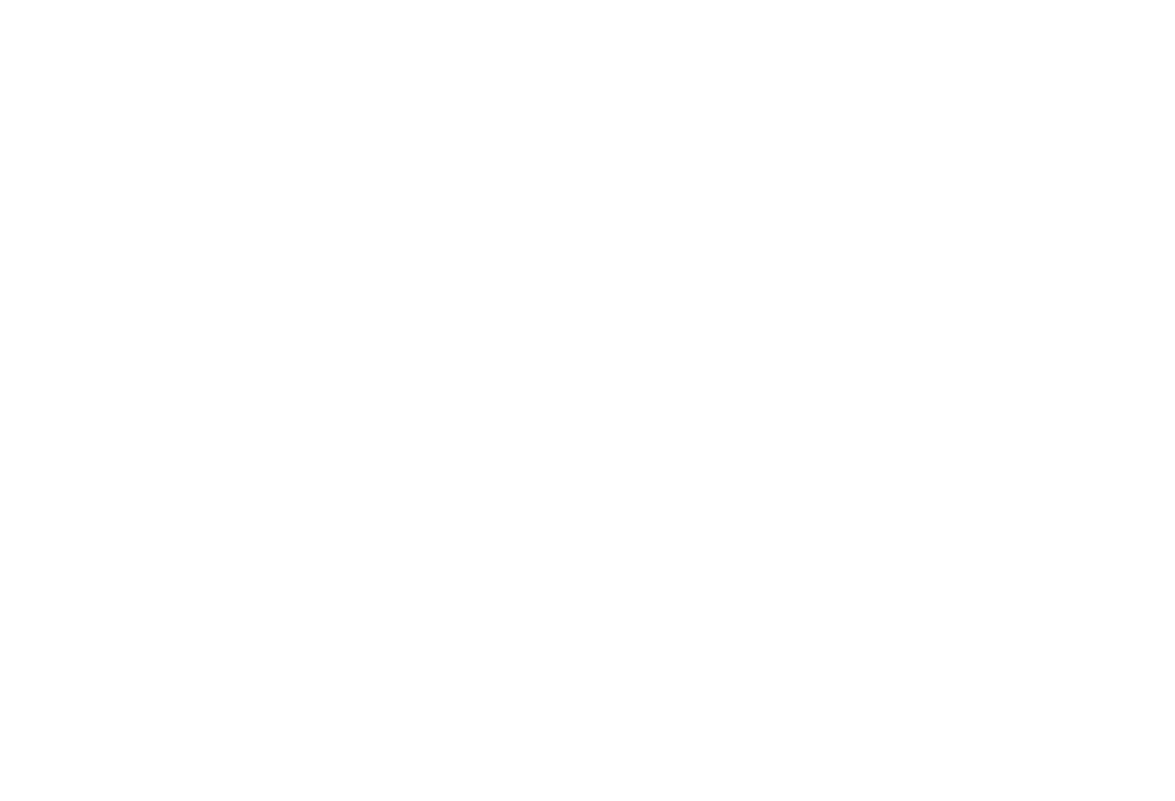 scroll, scrollTop: 0, scrollLeft: 0, axis: both 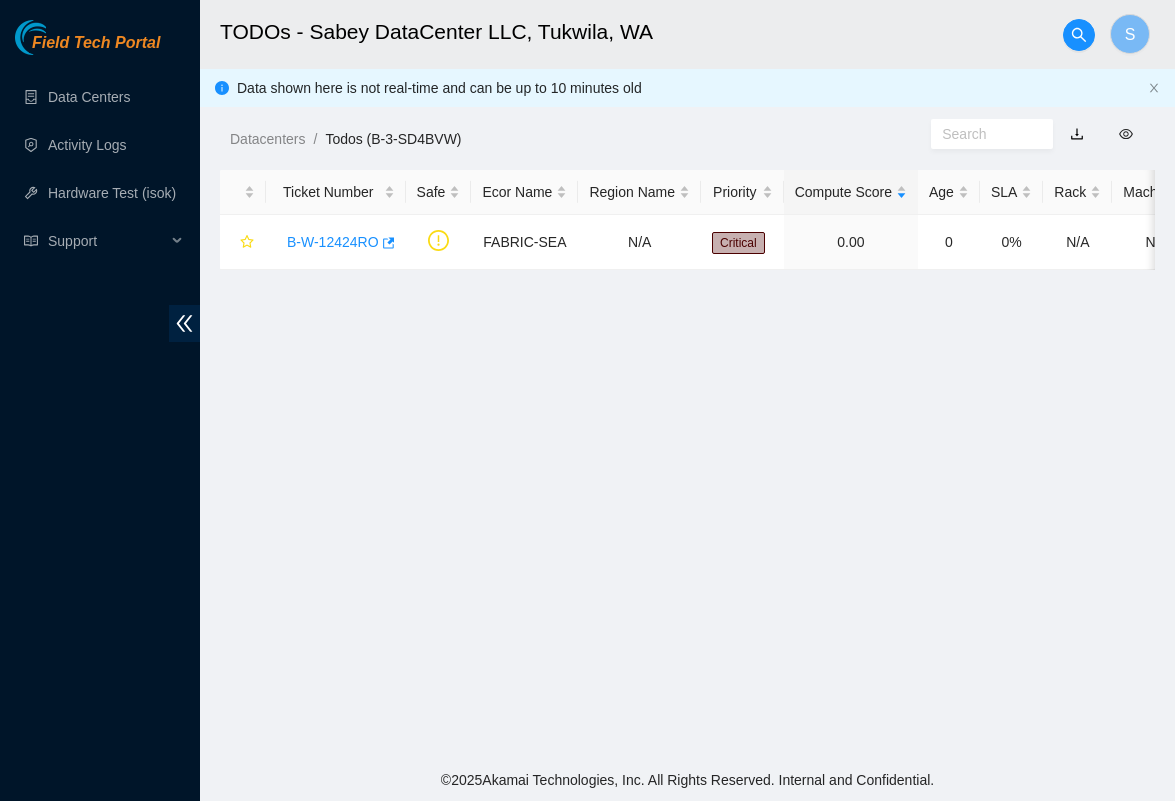 click on "TODOs - Sabey DataCenter LLC, [CITY], [STATE]     S Data shown here is not real-time and can be up to 10 minutes old Datacenters / Todos (B-3-SD4BVW) / Ticket Number Safe Ecor Name Region Name Priority Compute Score Age SLA Rack Machine IP Address Serial Number Server Type                               B-W-12424RO FABRIC-SEA N/A Critical 0.00 0 0% N/A N/A N/A N/A N/A" at bounding box center [687, 379] 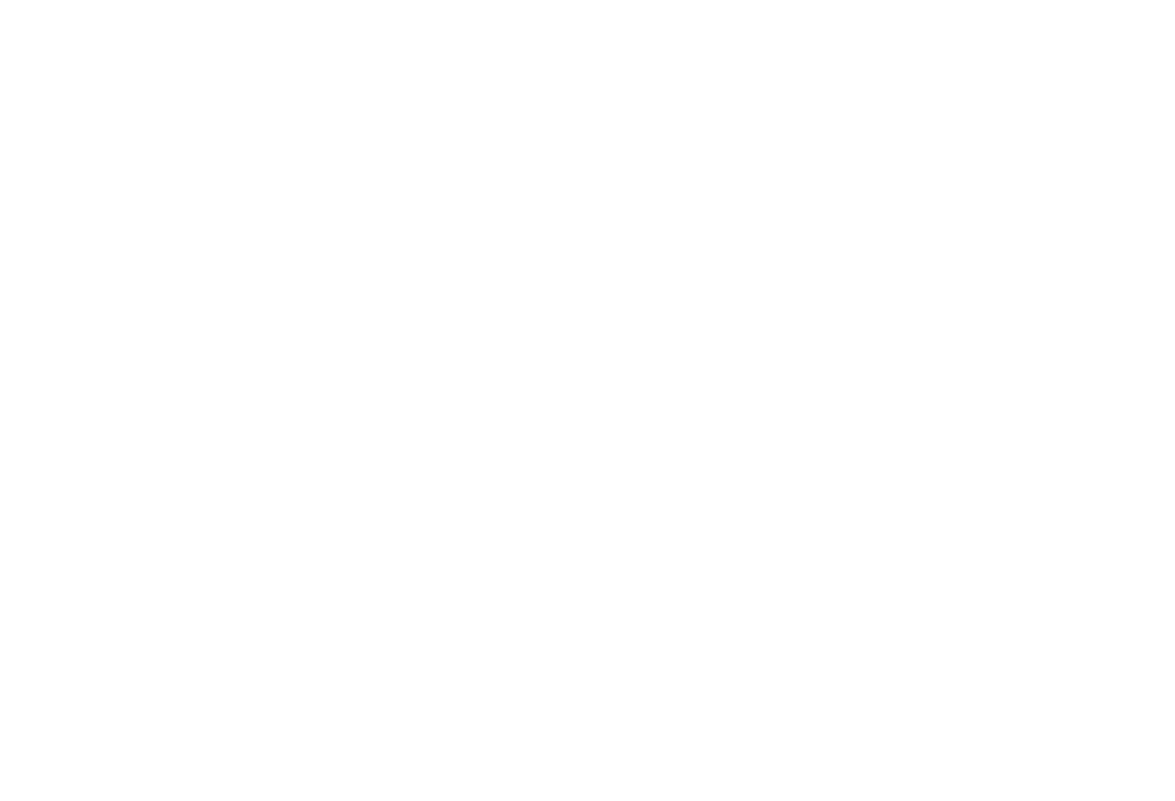 scroll, scrollTop: 0, scrollLeft: 0, axis: both 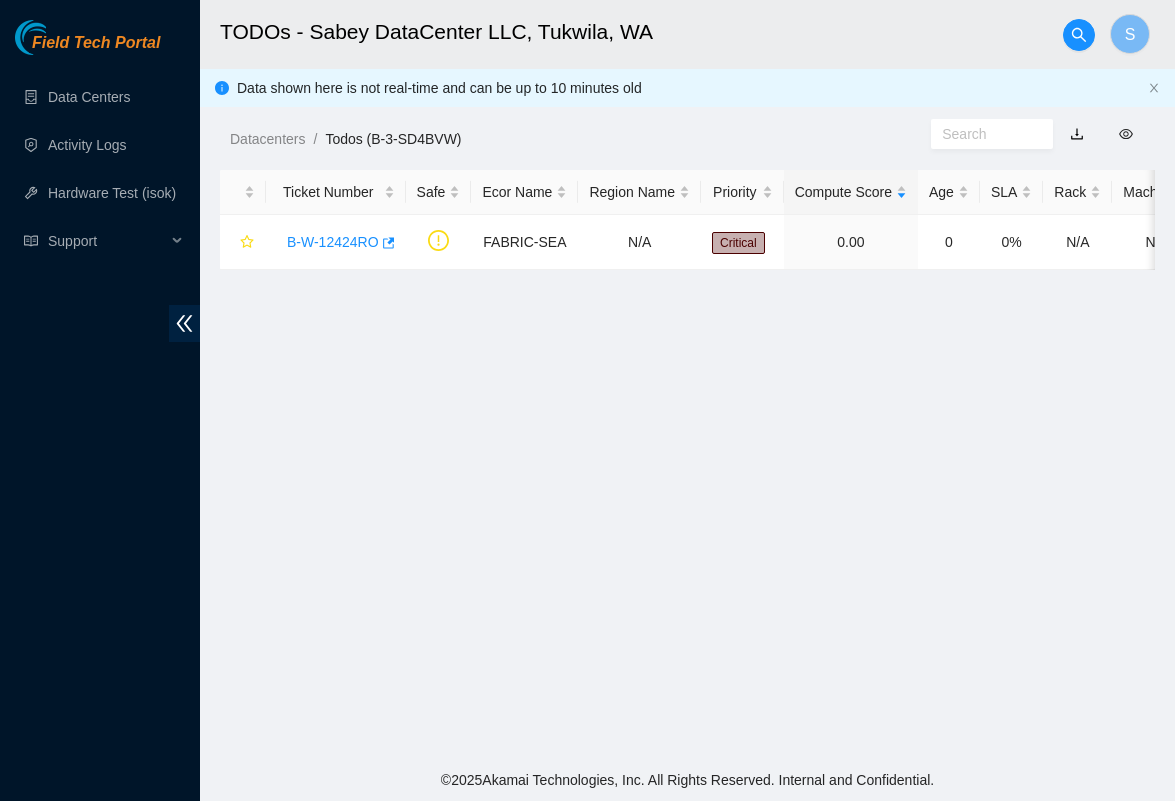click on "TODOs - Sabey DataCenter LLC, [CITY], [STATE]  S Data shown here is not real-time and can be up to 10 minutes old Datacenters / Todos (B-3-SD4BVW) / Ticket Number Safe Ecor Name Region Name Priority Compute Score Age SLA Rack Machine IP Address Serial Number Server Type          B-W-12424RO FABRIC-SEA N/A Critical 0.00 0 0% N/A N/A N/A N/A N/A" at bounding box center (687, 379) 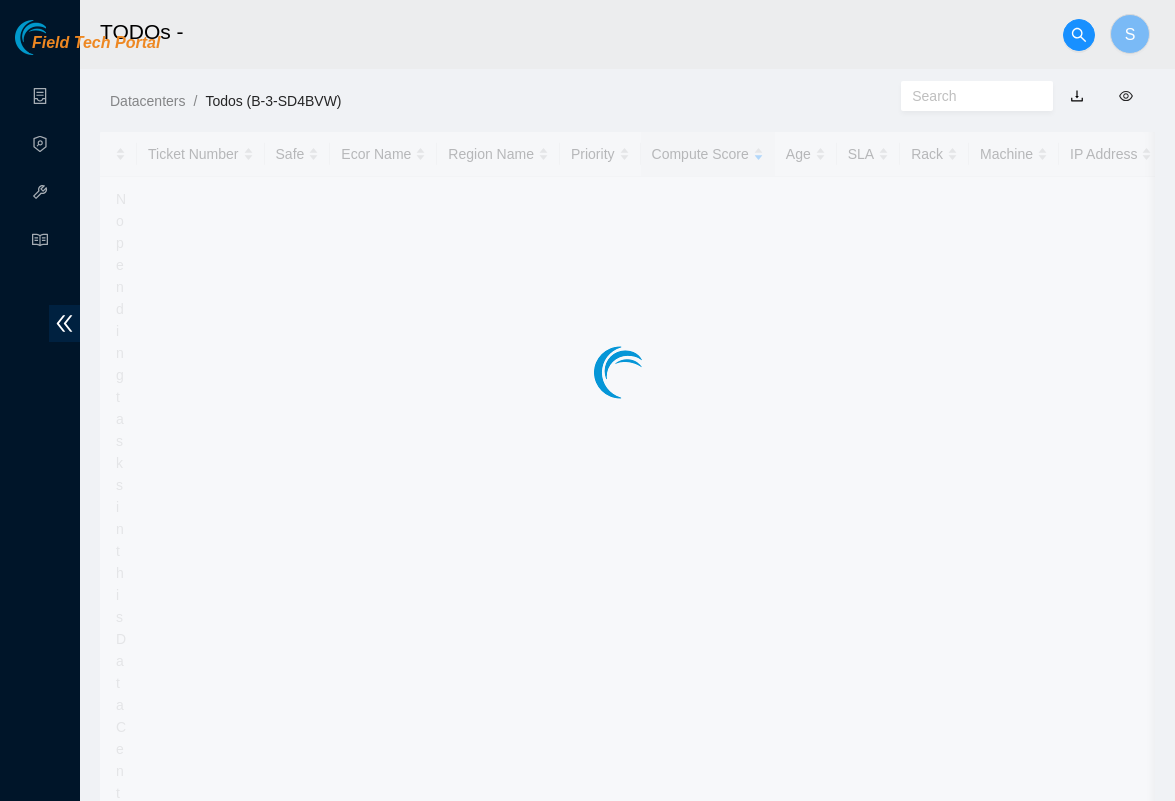 scroll, scrollTop: 0, scrollLeft: 0, axis: both 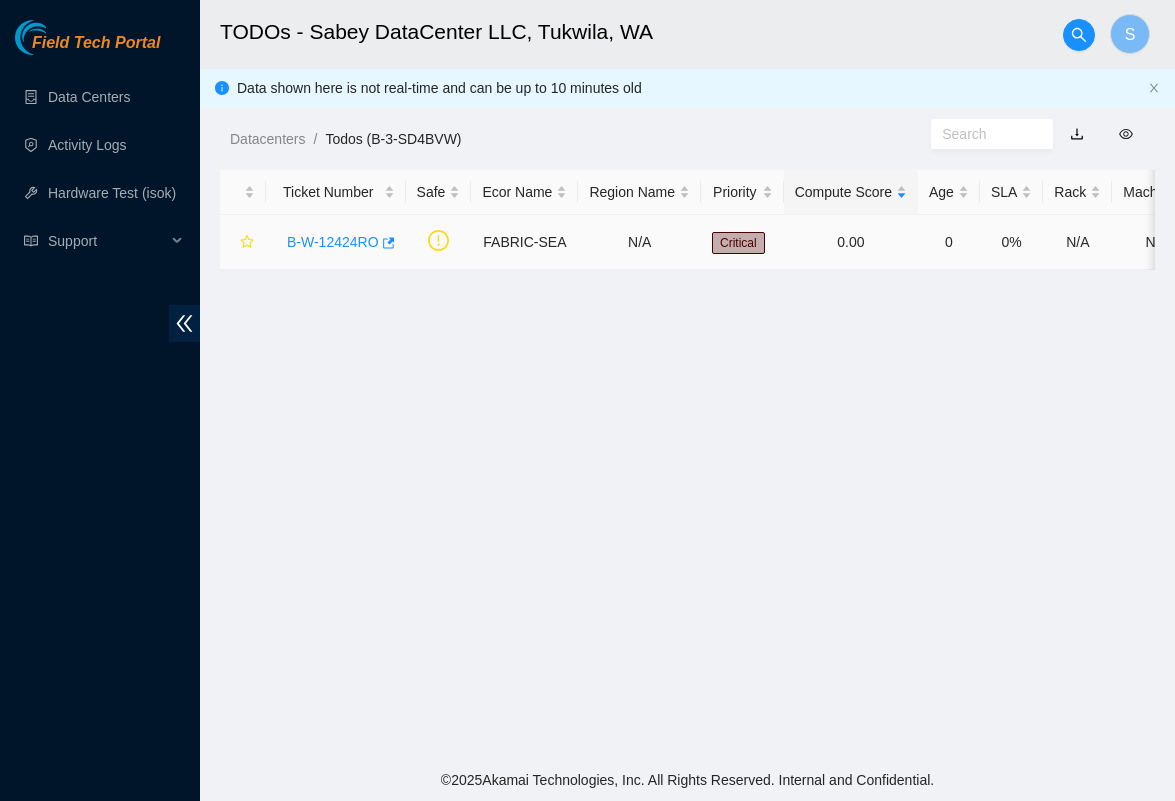 click on "B-W-12424RO" at bounding box center [336, 242] 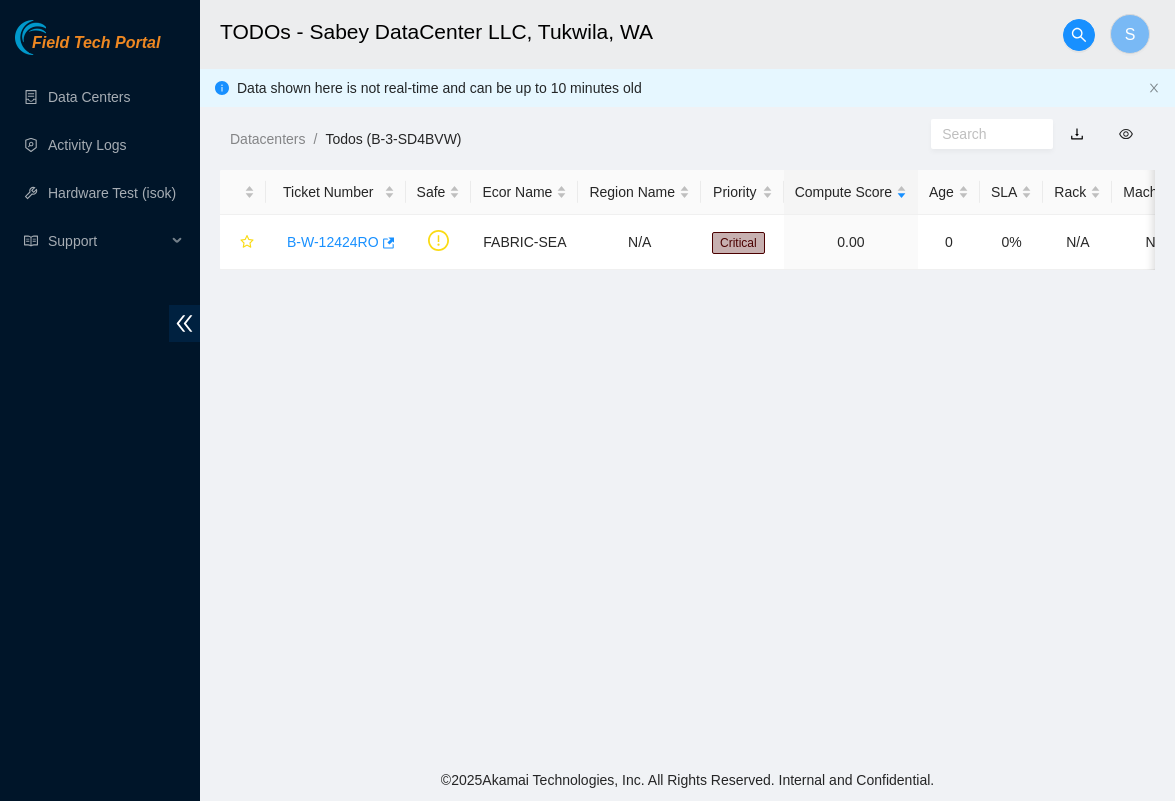 click on "TODOs - Sabey DataCenter LLC, Tukwila, WA    S Data shown here is not real-time and can be up to 10 minutes old Datacenters / Todos (B-3-SD4BVW) / Ticket Number Safe Ecor Name Region Name Priority Compute Score Age SLA Rack Machine IP Address Serial Number Server Type                               B-W-12424RO FABRIC-SEA N/A Critical 0.00 0 0% N/A N/A N/A N/A N/A" at bounding box center (687, 379) 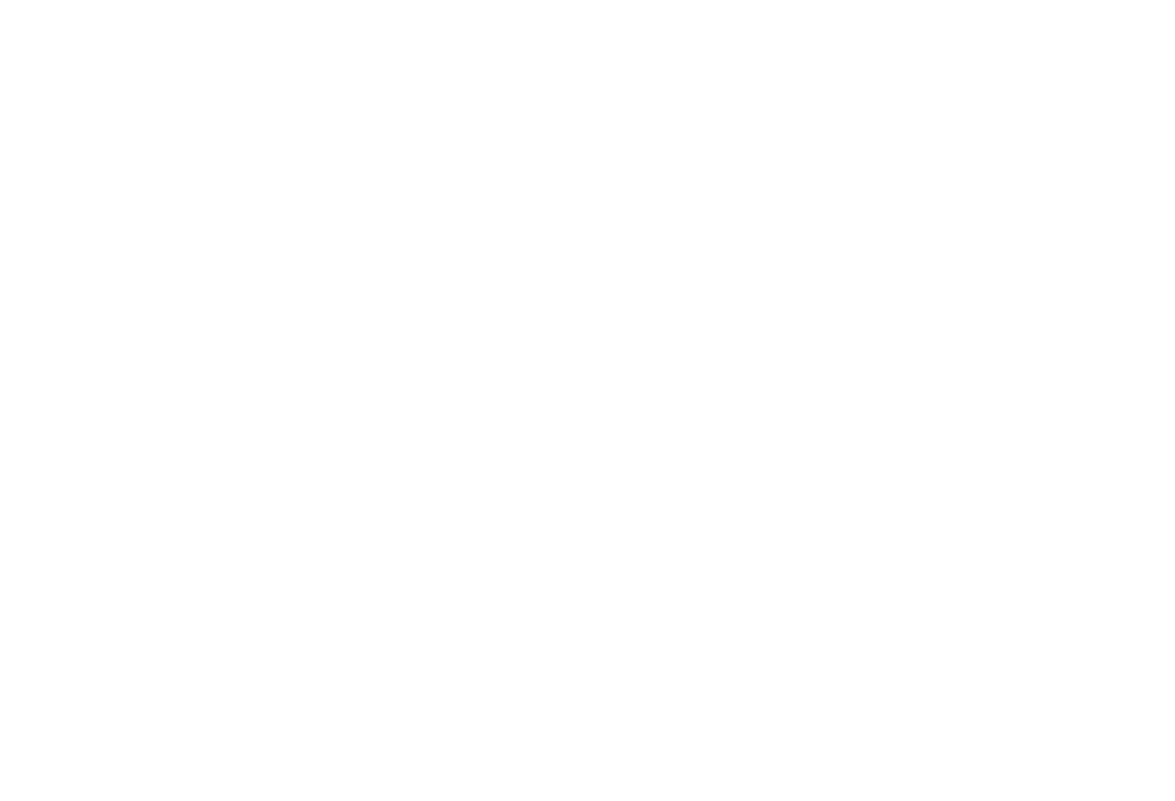scroll, scrollTop: 0, scrollLeft: 0, axis: both 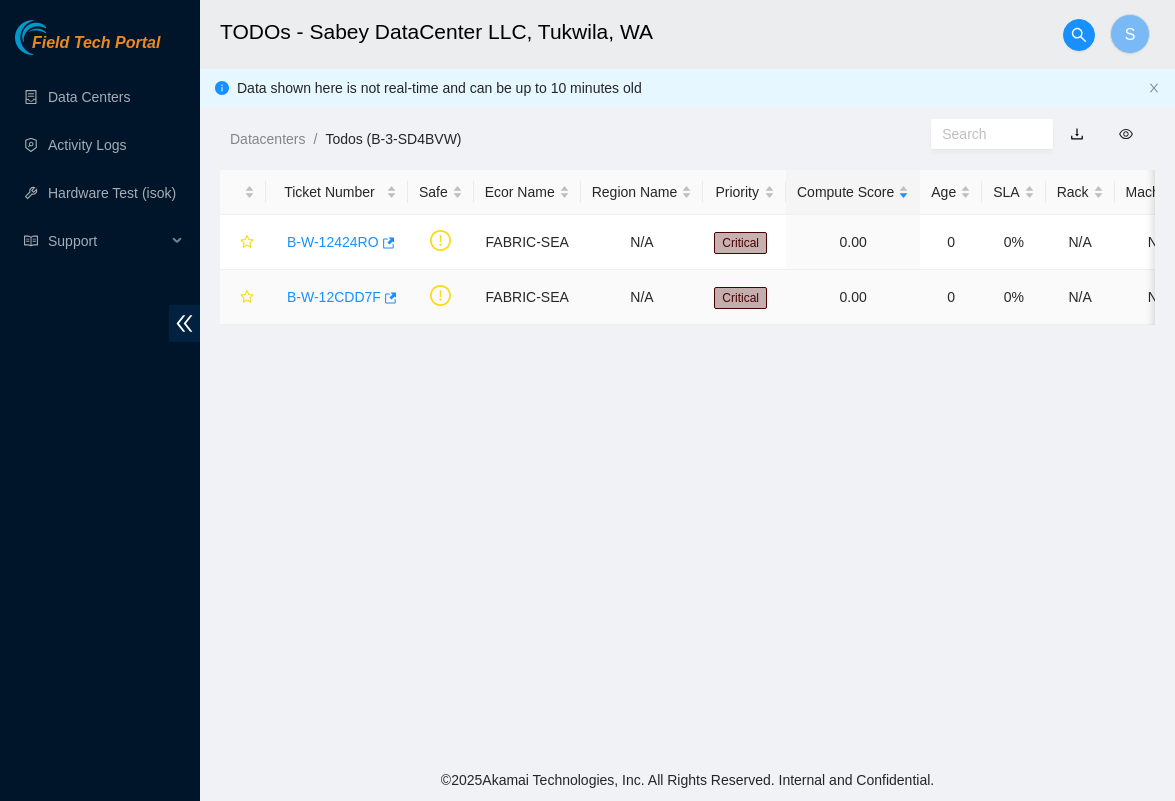 click on "B-W-12CDD7F" at bounding box center [334, 297] 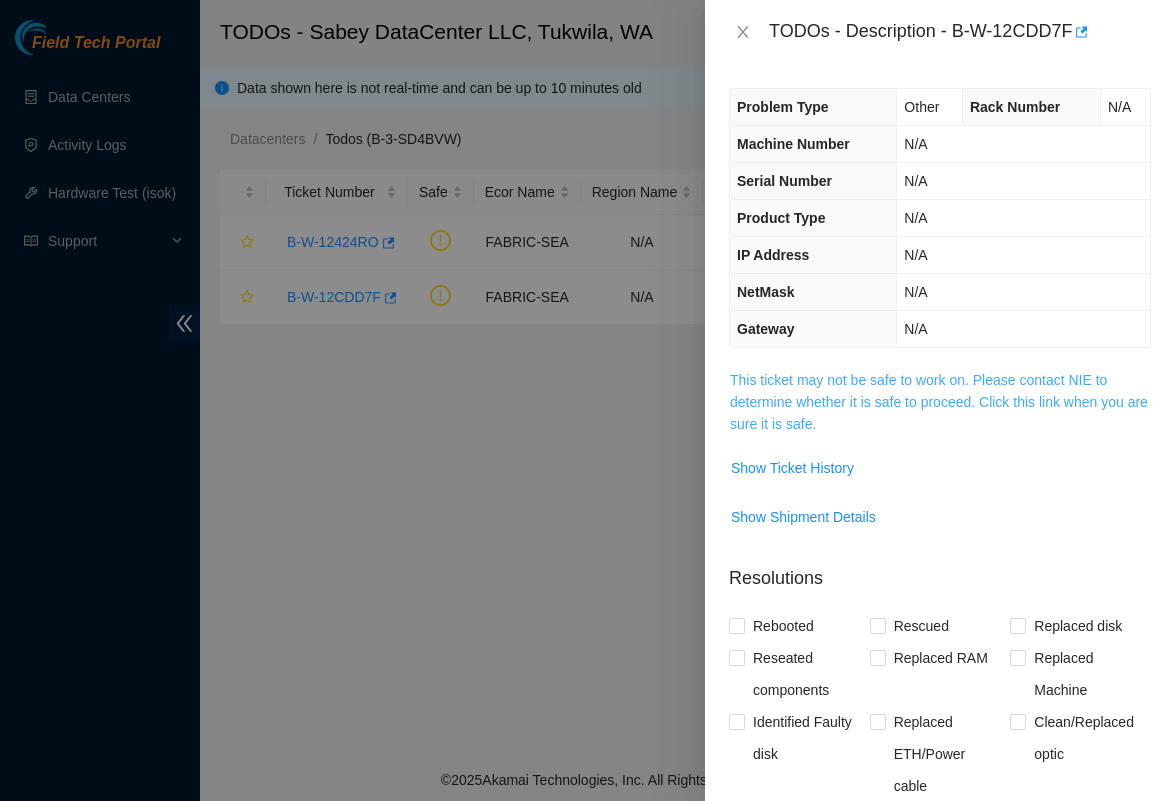 click on "This ticket may not be safe to work on. Please contact NIE to determine whether it is safe to proceed. Click this link when you are sure it is safe." at bounding box center [939, 402] 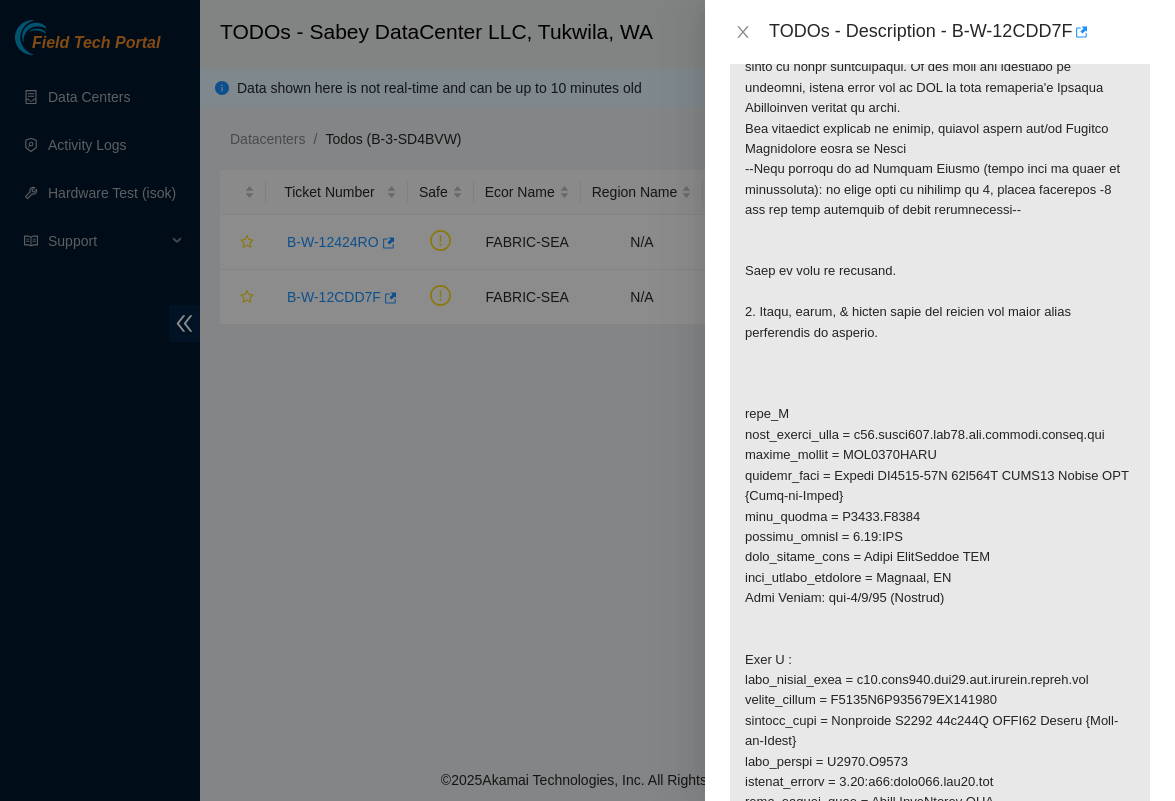 scroll, scrollTop: 377, scrollLeft: 0, axis: vertical 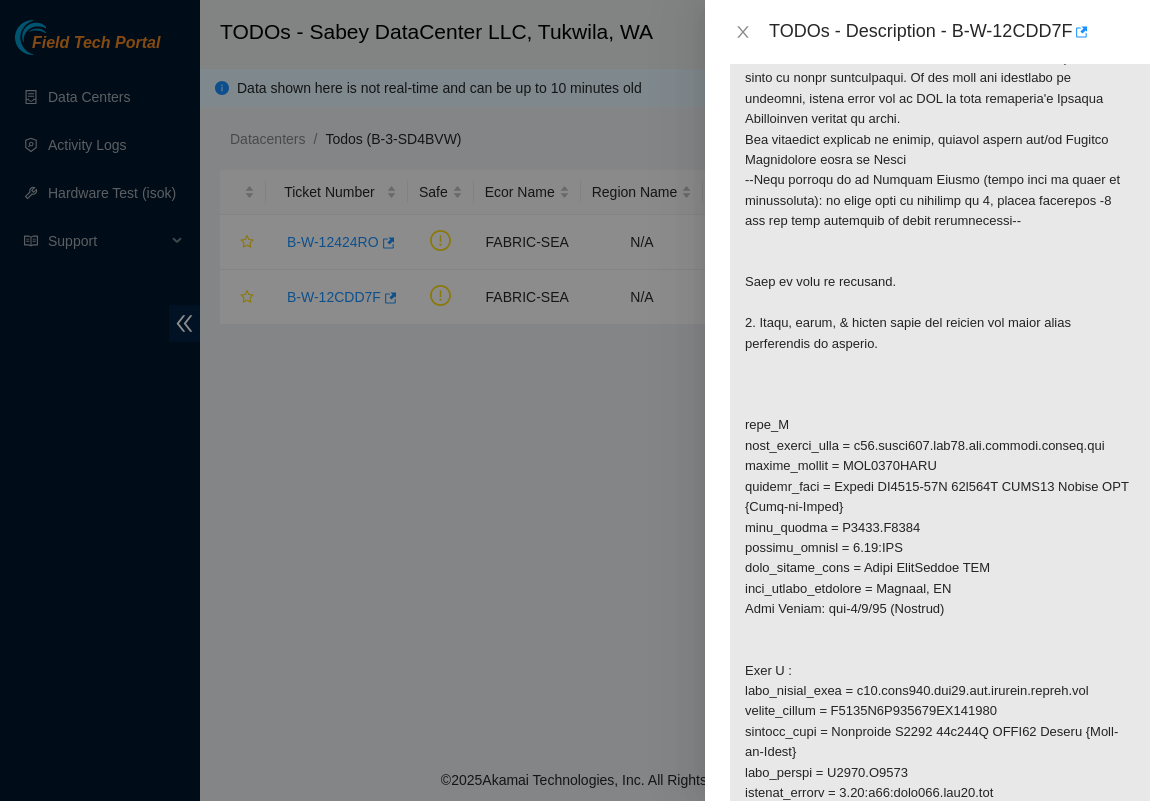 click at bounding box center (587, 400) 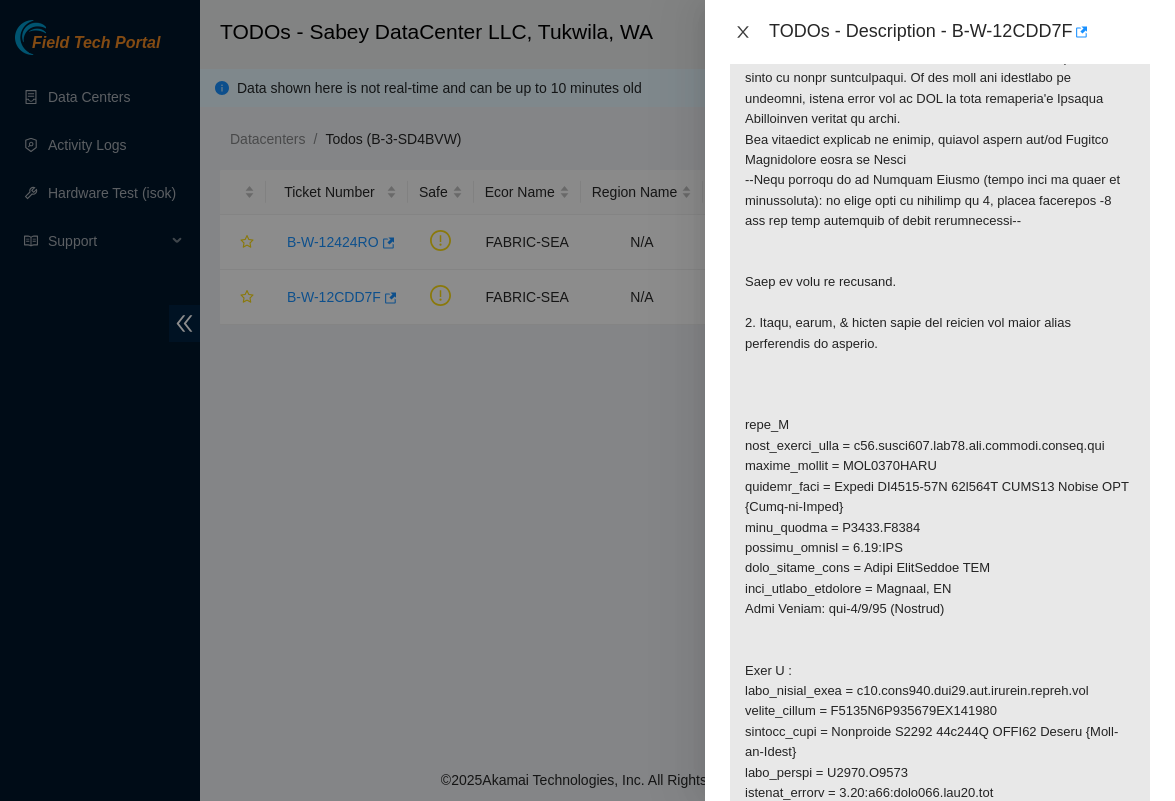 click 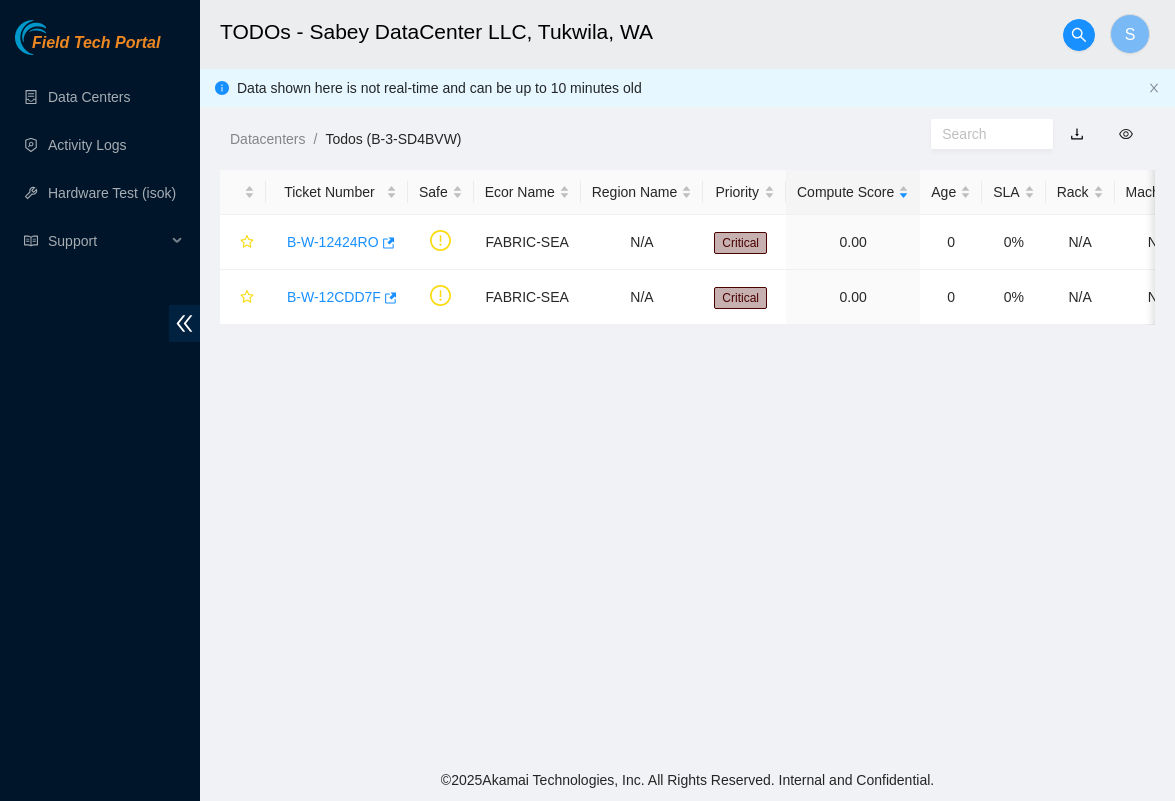 scroll, scrollTop: 347, scrollLeft: 0, axis: vertical 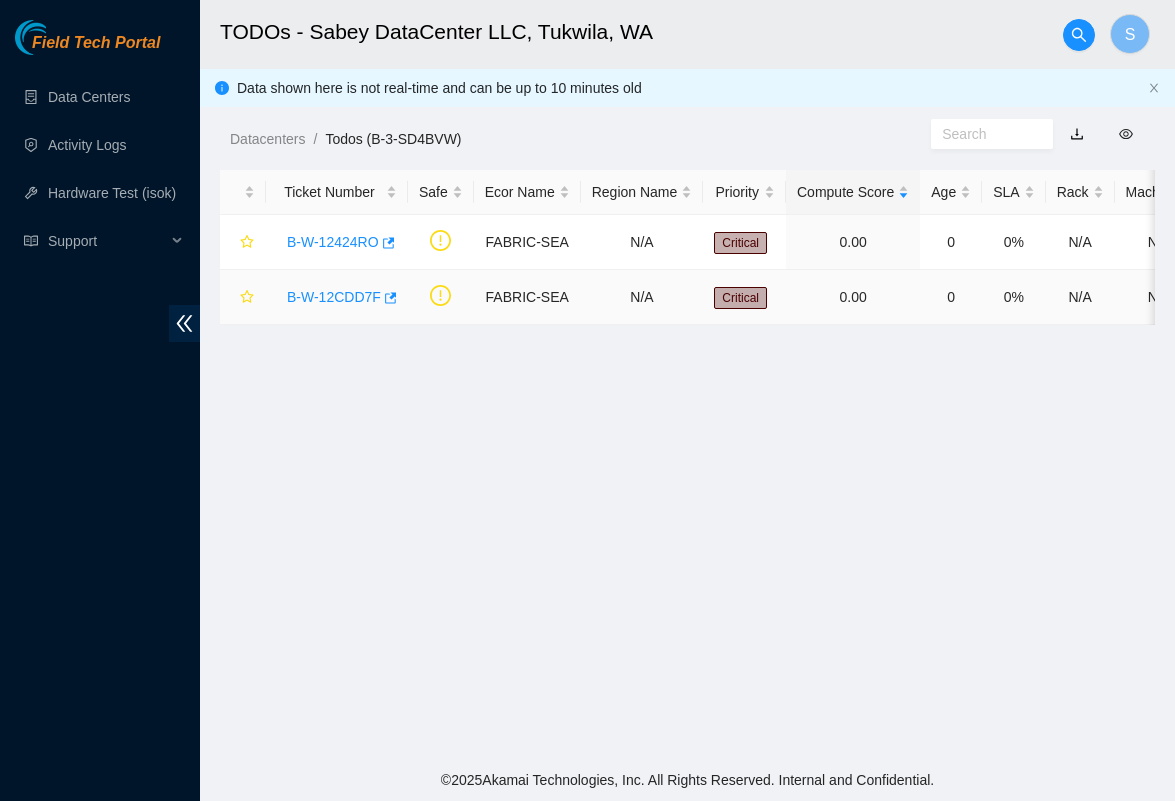 click on "B-W-12CDD7F" at bounding box center [334, 297] 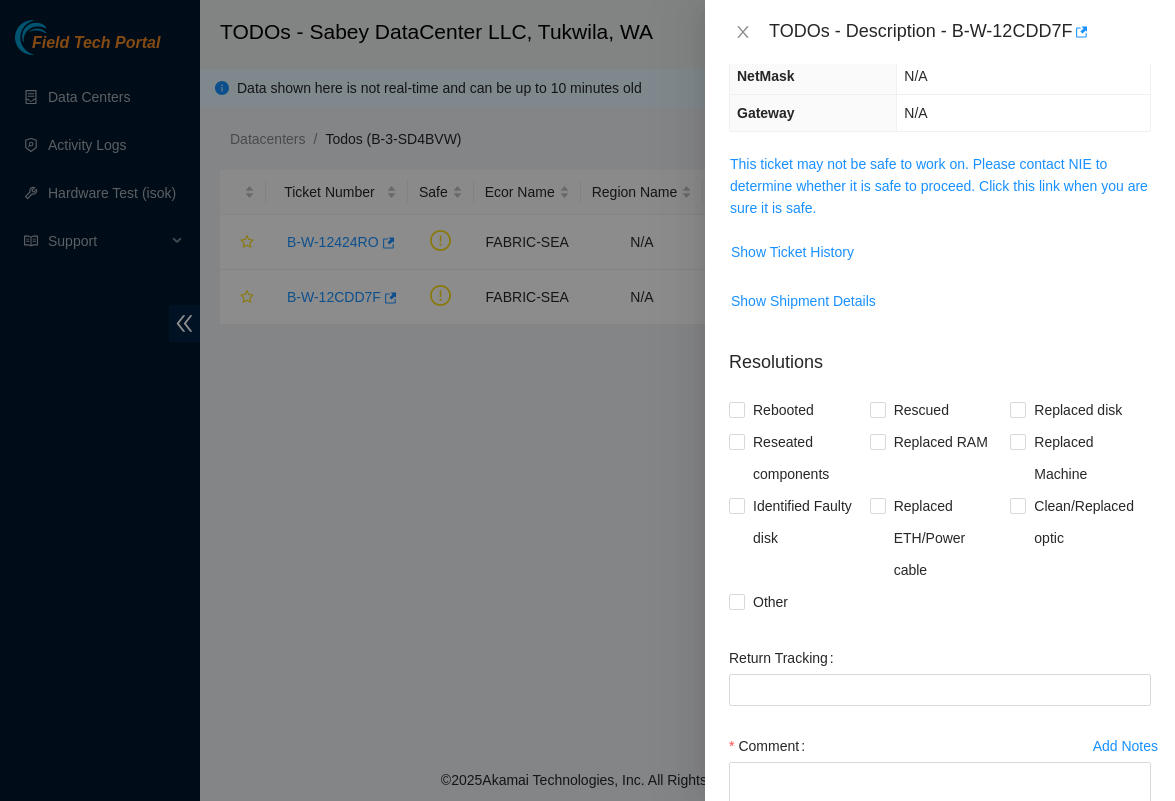 scroll, scrollTop: 211, scrollLeft: 0, axis: vertical 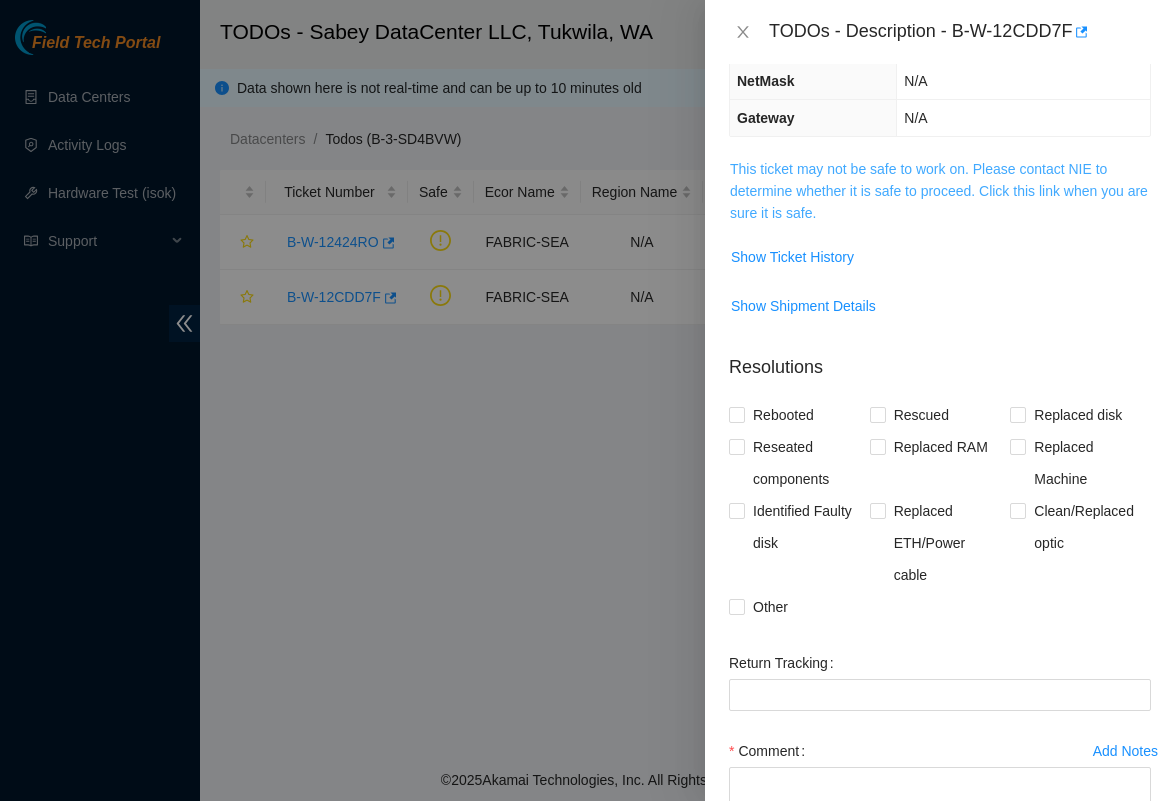 click on "This ticket may not be safe to work on. Please contact NIE to determine whether it is safe to proceed. Click this link when you are sure it is safe." at bounding box center [939, 191] 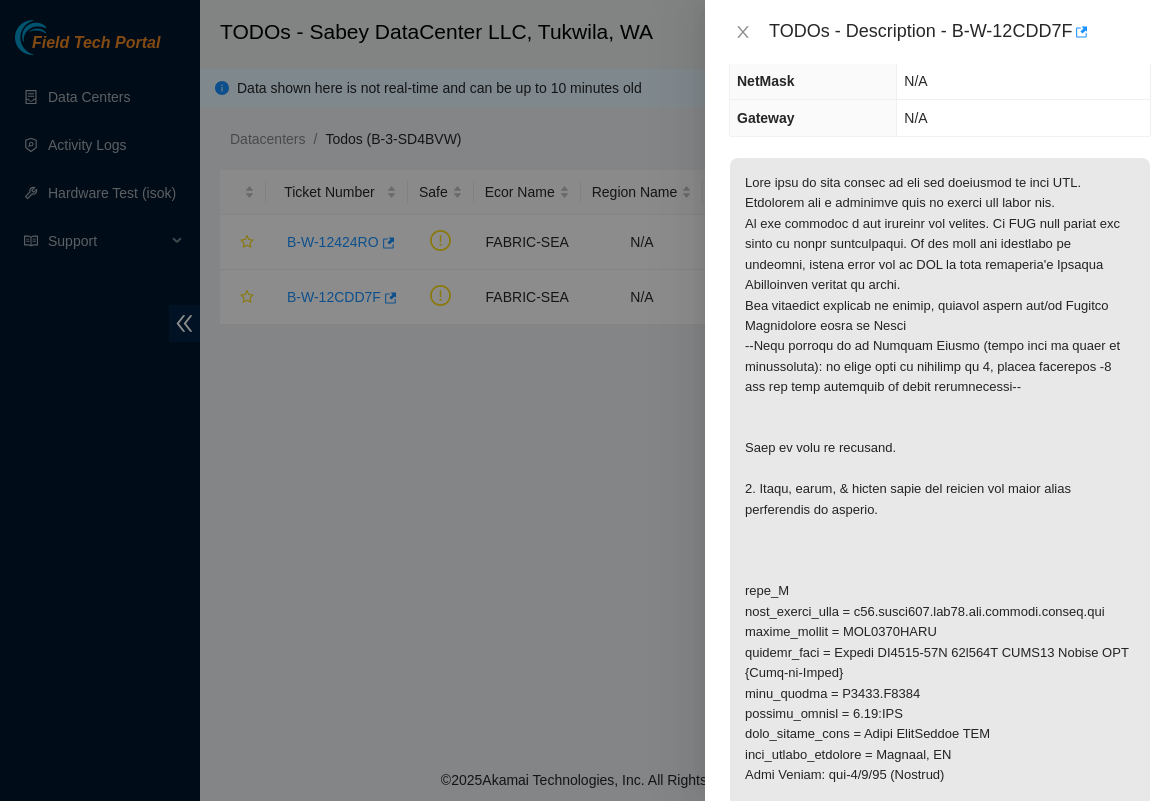 click at bounding box center (940, 745) 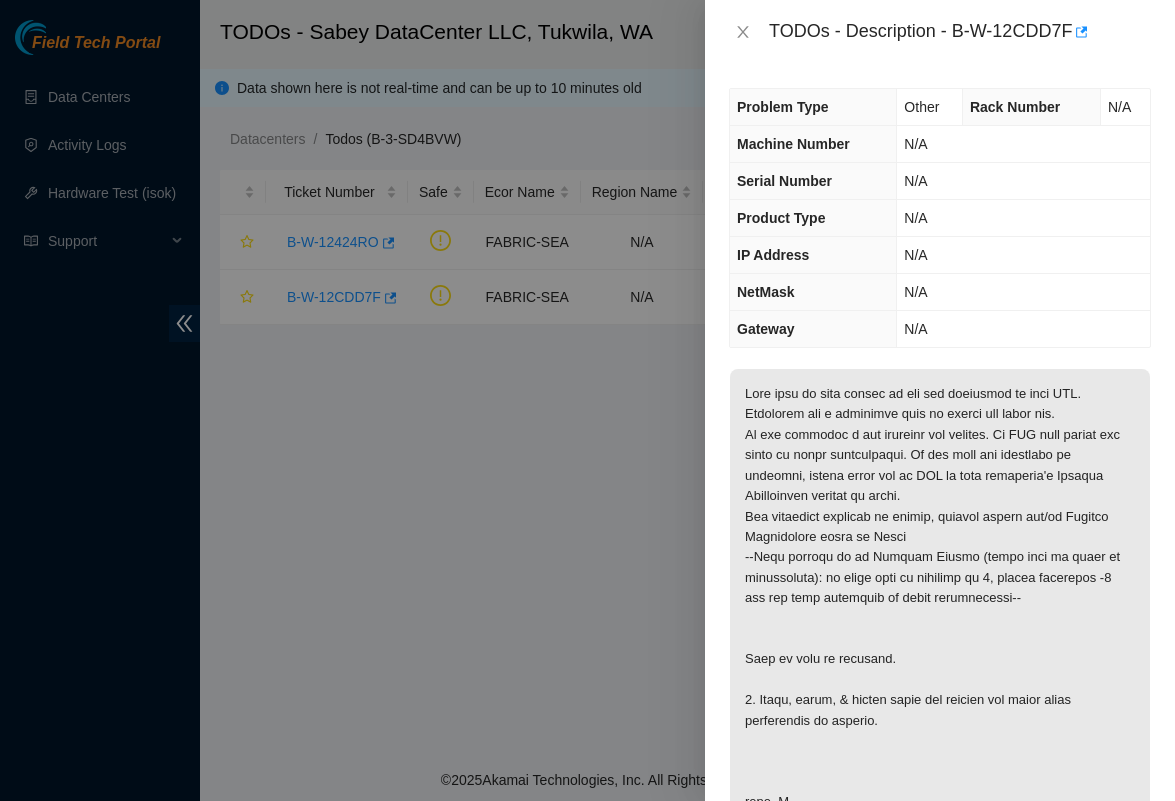 scroll, scrollTop: 0, scrollLeft: 0, axis: both 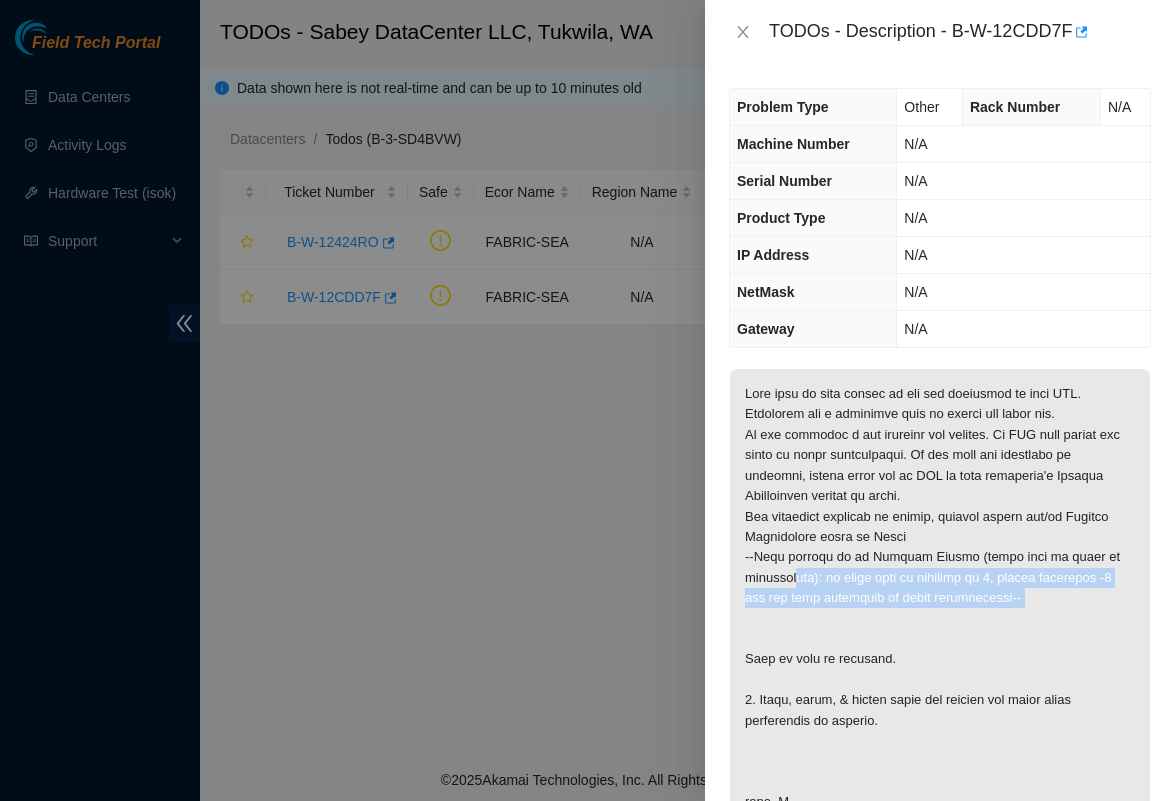 drag, startPoint x: 796, startPoint y: 577, endPoint x: 1007, endPoint y: 618, distance: 214.9465 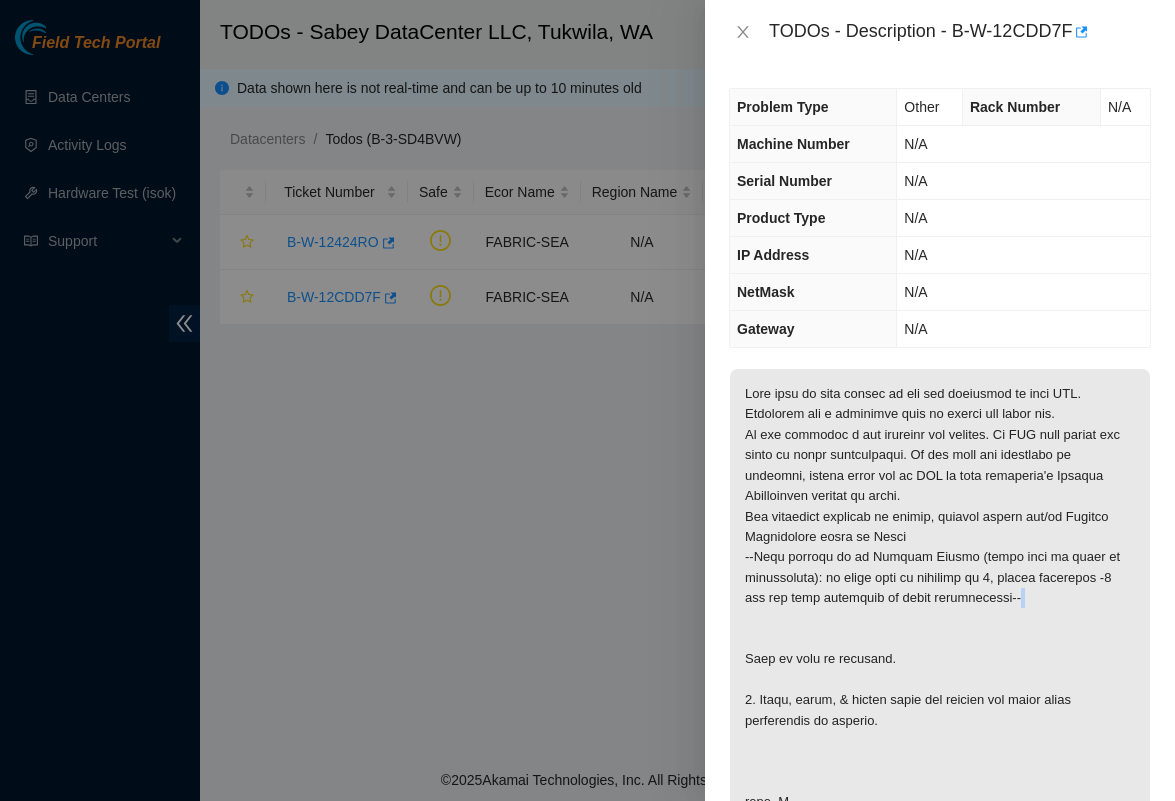 drag, startPoint x: 1025, startPoint y: 598, endPoint x: 916, endPoint y: 615, distance: 110.317726 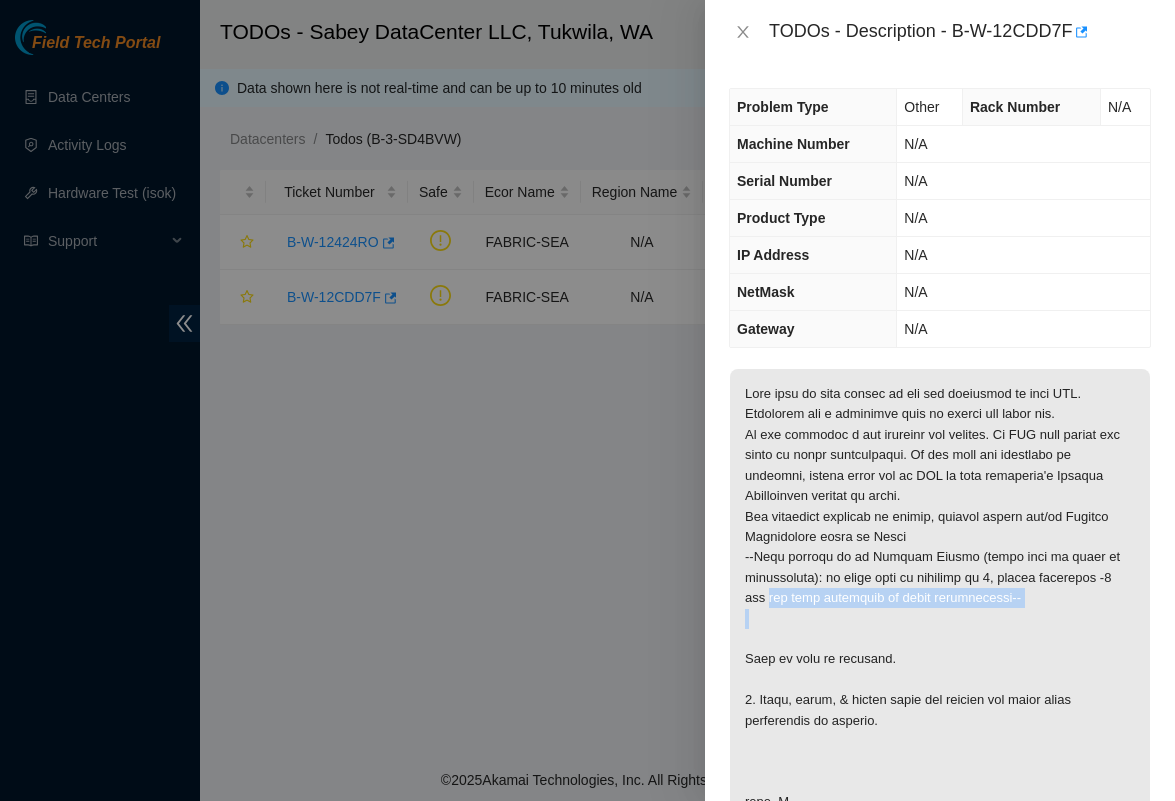 drag, startPoint x: 916, startPoint y: 631, endPoint x: 744, endPoint y: 600, distance: 174.77129 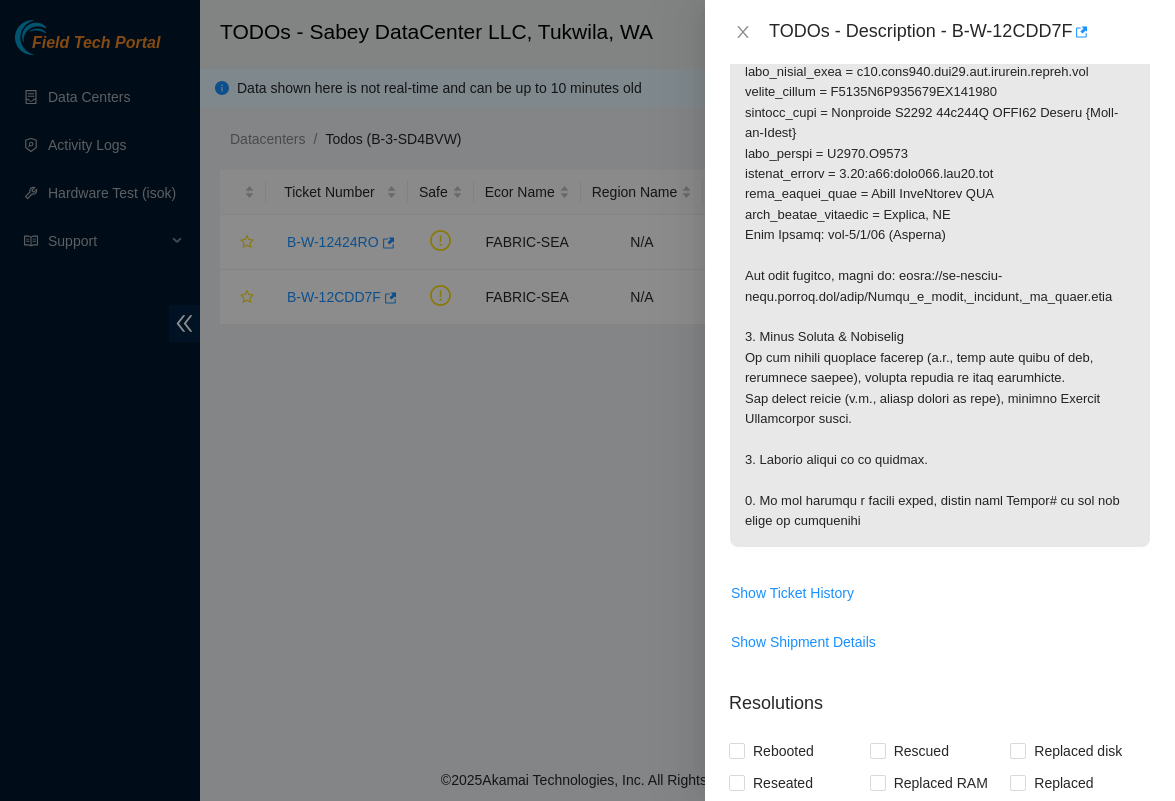 scroll, scrollTop: 977, scrollLeft: 0, axis: vertical 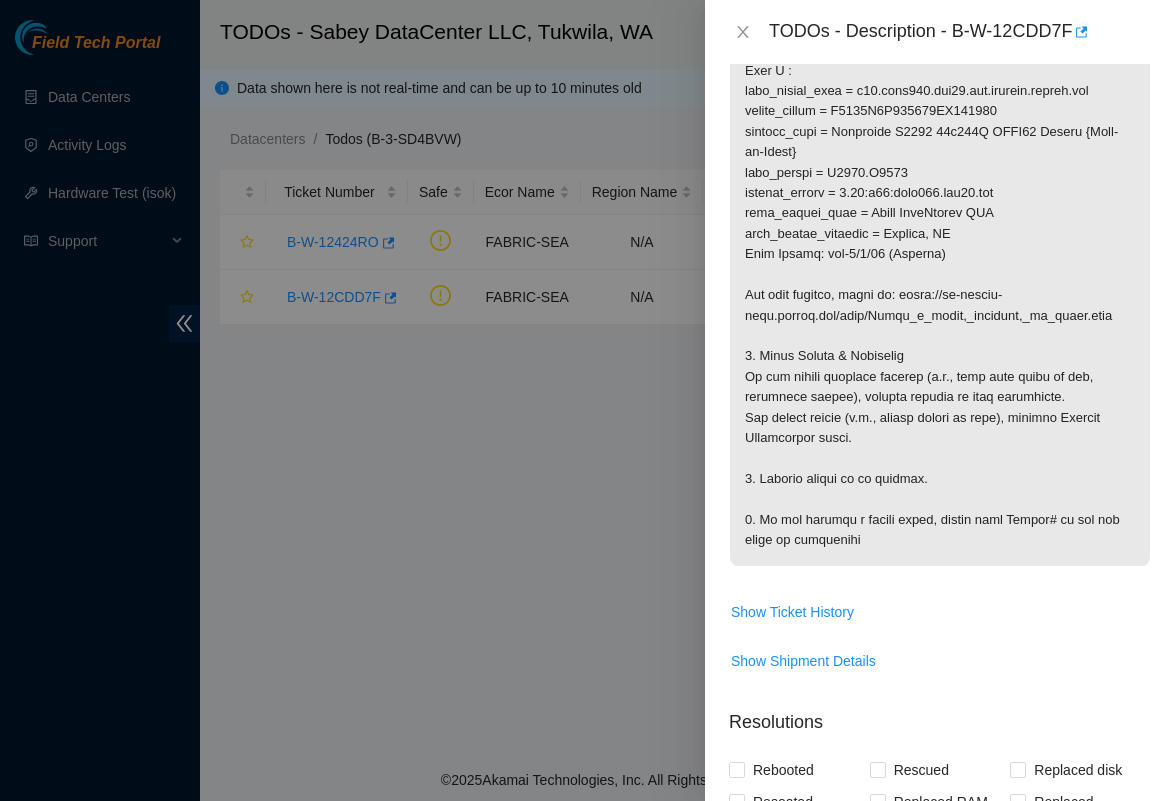 drag, startPoint x: 889, startPoint y: 543, endPoint x: 808, endPoint y: 611, distance: 105.75916 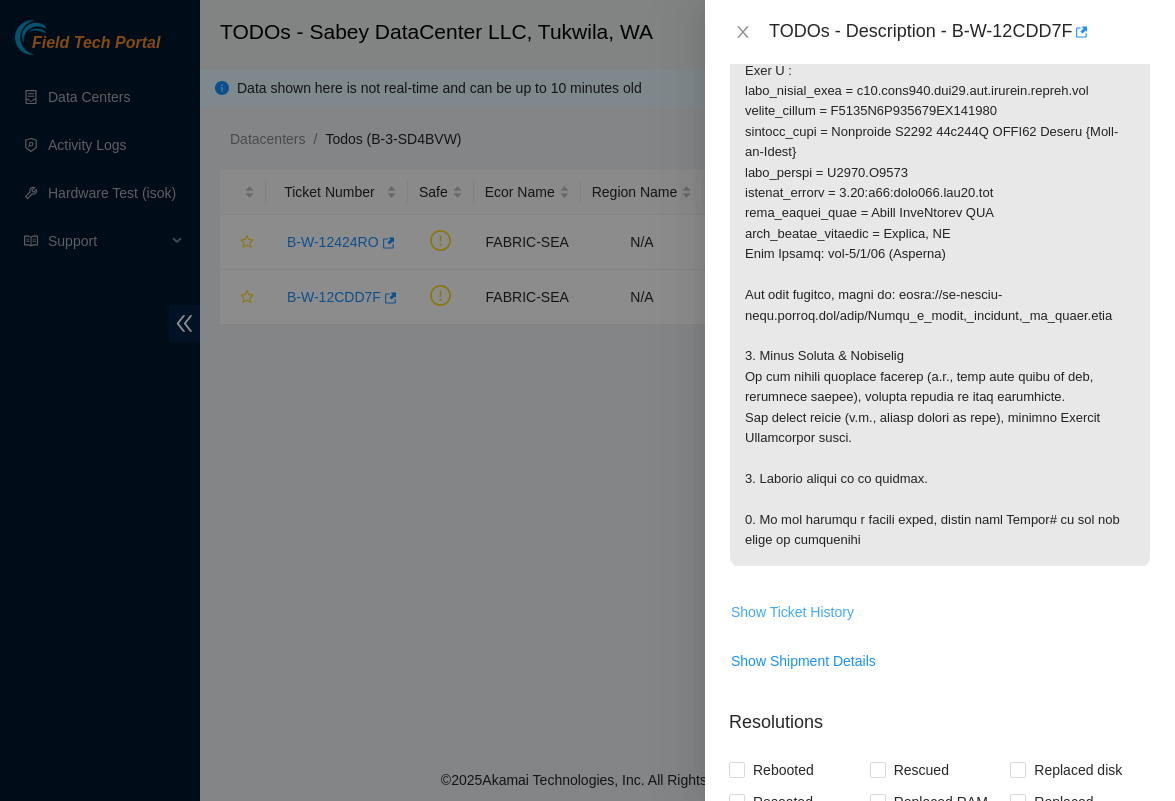 click on "Show Ticket History" at bounding box center (792, 612) 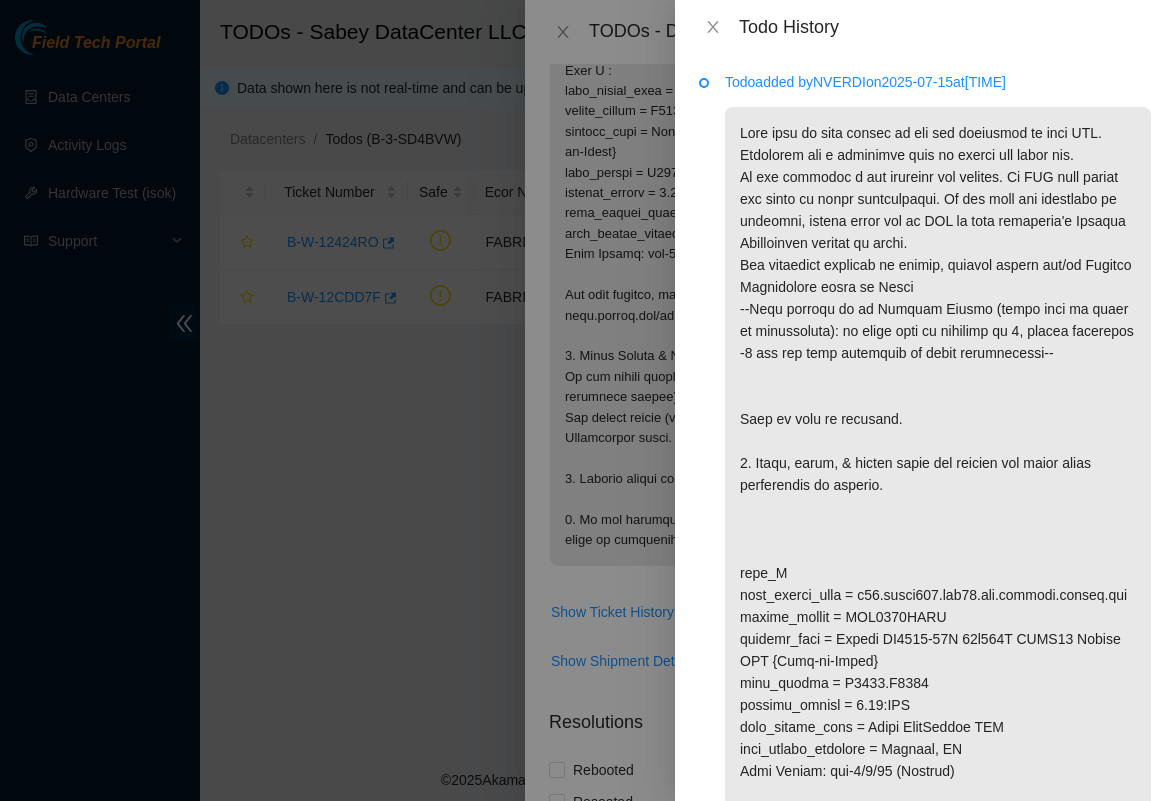 scroll, scrollTop: 0, scrollLeft: 0, axis: both 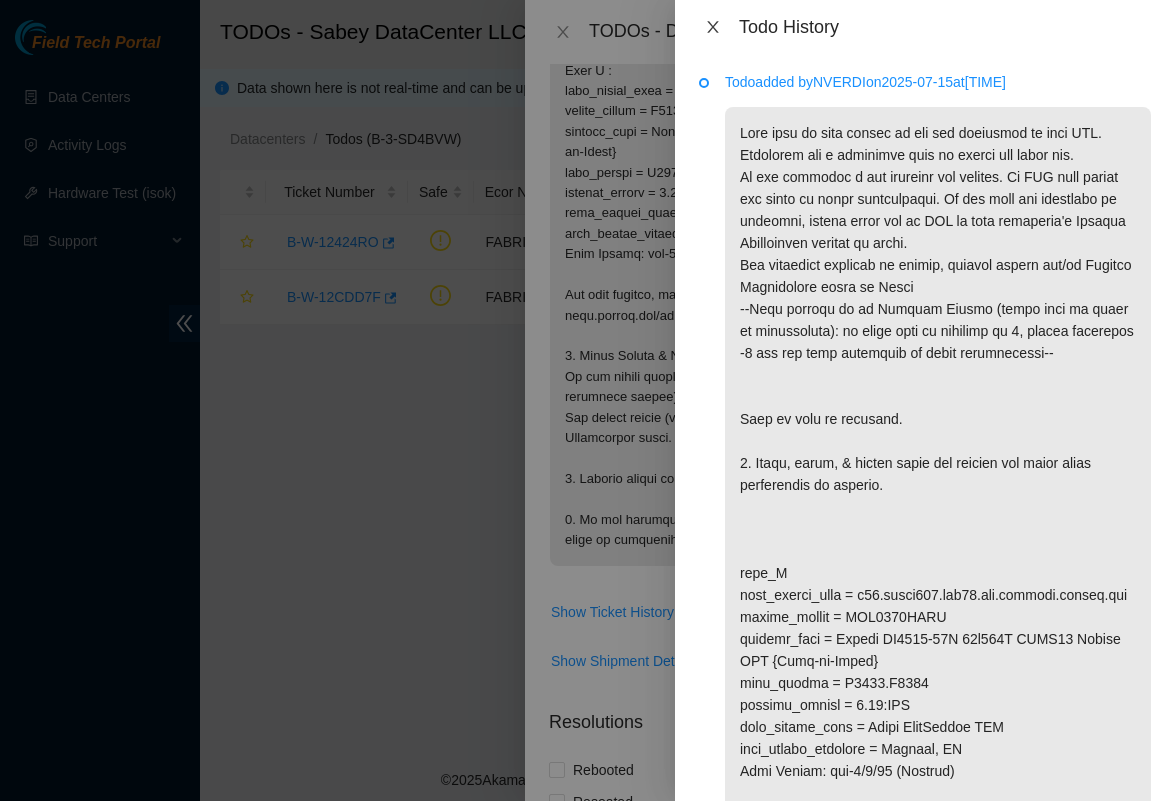 click 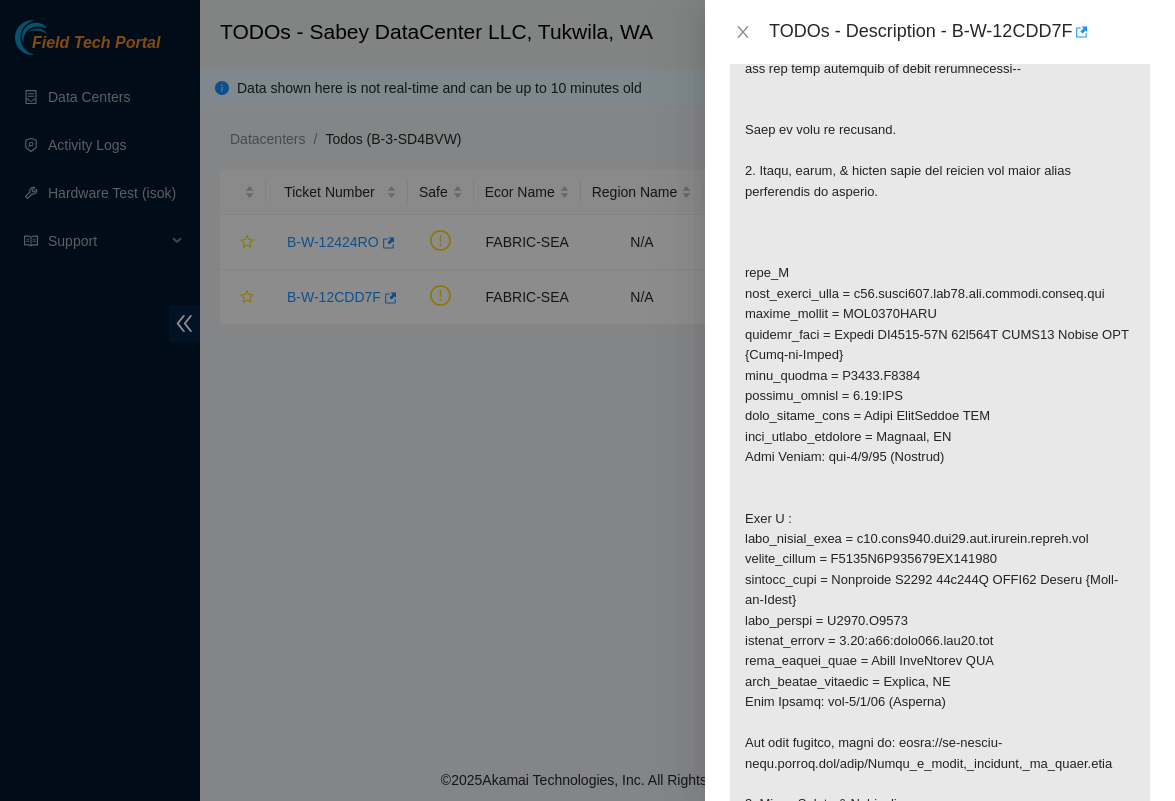 scroll, scrollTop: 526, scrollLeft: 0, axis: vertical 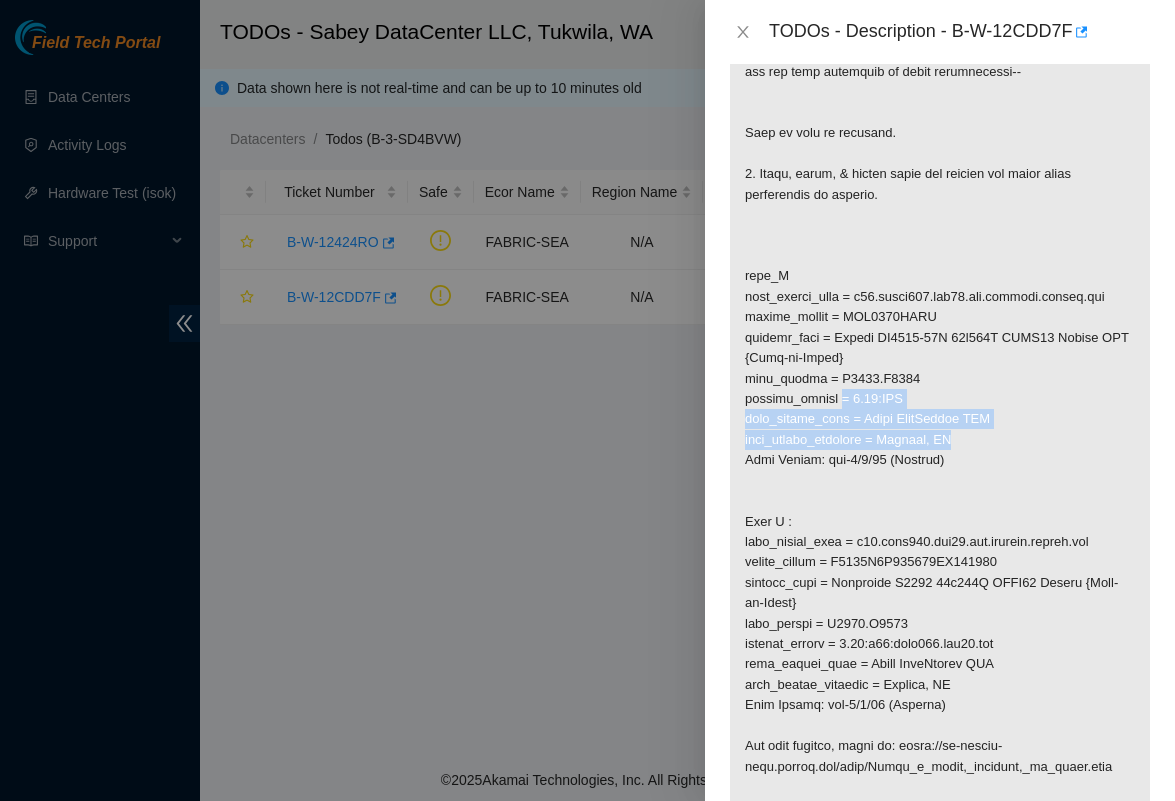 drag, startPoint x: 853, startPoint y: 409, endPoint x: 966, endPoint y: 450, distance: 120.20815 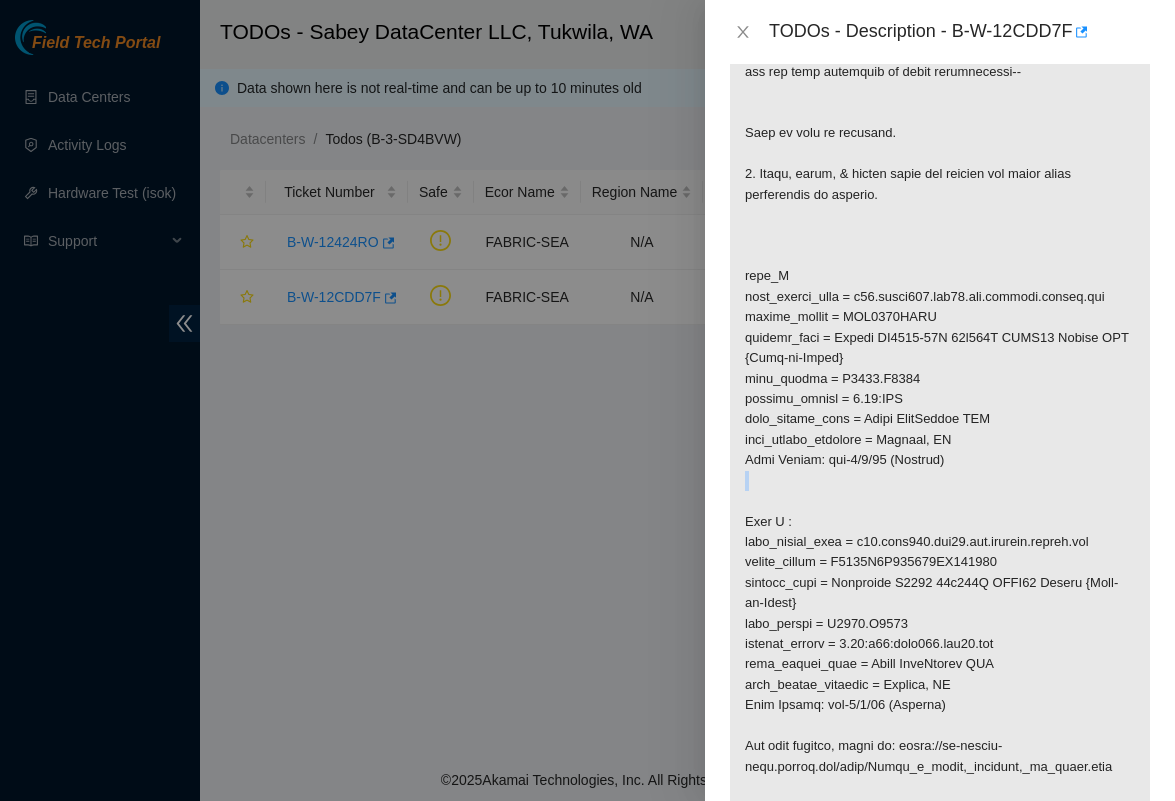 drag, startPoint x: 963, startPoint y: 476, endPoint x: 772, endPoint y: 500, distance: 192.50195 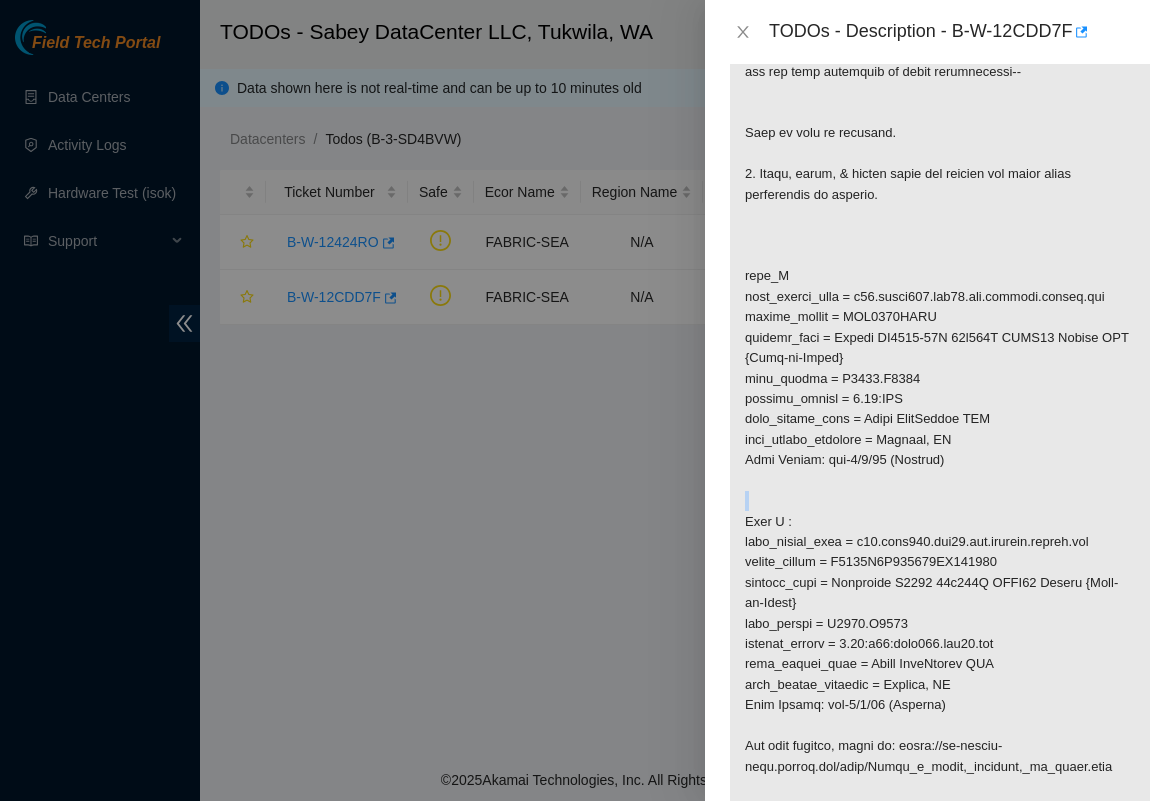 click at bounding box center [940, 430] 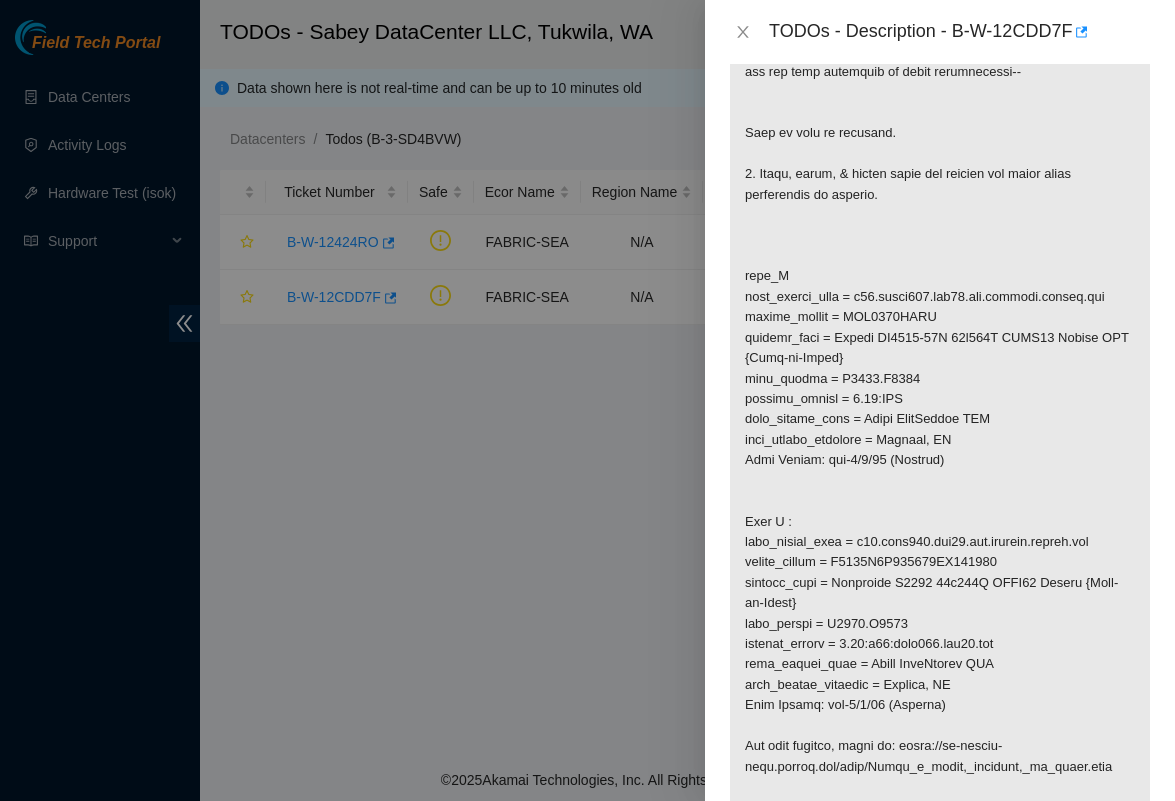 click on "Field Tech Portal Data Centers Activity Logs Hardware Test (isok) Support   TODOs - Sabey DataCenter LLC, [CITY], [STATE]    S Data shown here is not real-time and can be up to 10 minutes old Datacenters / Todos (B-3-SD4BVW) / Ticket Number Safe Ecor Name Region Name Priority Compute Score Age SLA Rack Machine IP Address Serial Number Server Type                               B-W-12424RO FABRIC-SEA N/A Critical 0.00 0 0% N/A N/A N/A N/A N/A   B-W-12CDD7F FABRIC-SEA N/A Critical 0.00 0 0% N/A N/A N/A N/A N/A ©  [YEAR]  Akamai Technologies, Inc. All Rights Reserved. Internal and Confidential. TODOs - Description - B-W-12CDD7F Problem Type Other Rack Number N/A Machine Number N/A Serial Number N/A Product Type N/A IP Address N/A NetMask N/A Gateway N/A Show Ticket History Show Shipment Details Resolutions Rebooted Rescued Replaced disk Reseated components Replaced RAM Replaced Machine Identified Faulty disk Replaced ETH/Power cable Clean/Replaced optic Other Return Tracking Add Notes    Comment" at bounding box center [587, 400] 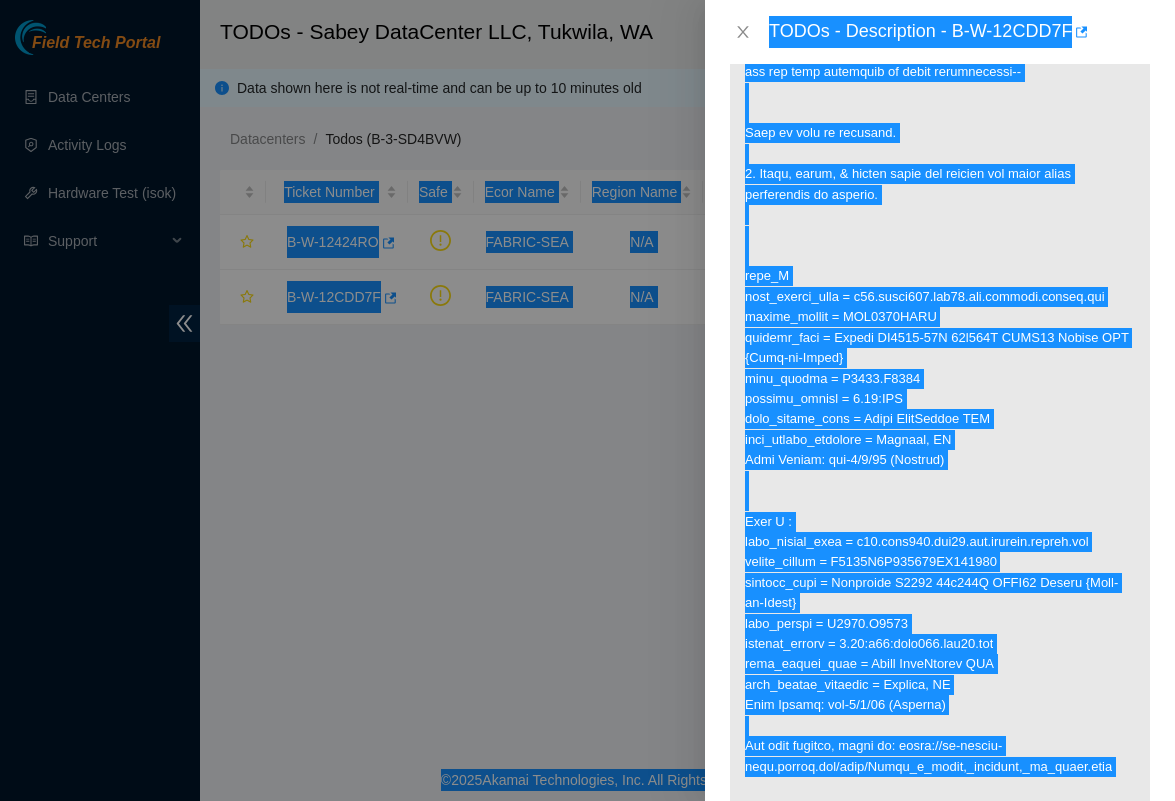 drag, startPoint x: 1121, startPoint y: 798, endPoint x: 216, endPoint y: 636, distance: 919.38513 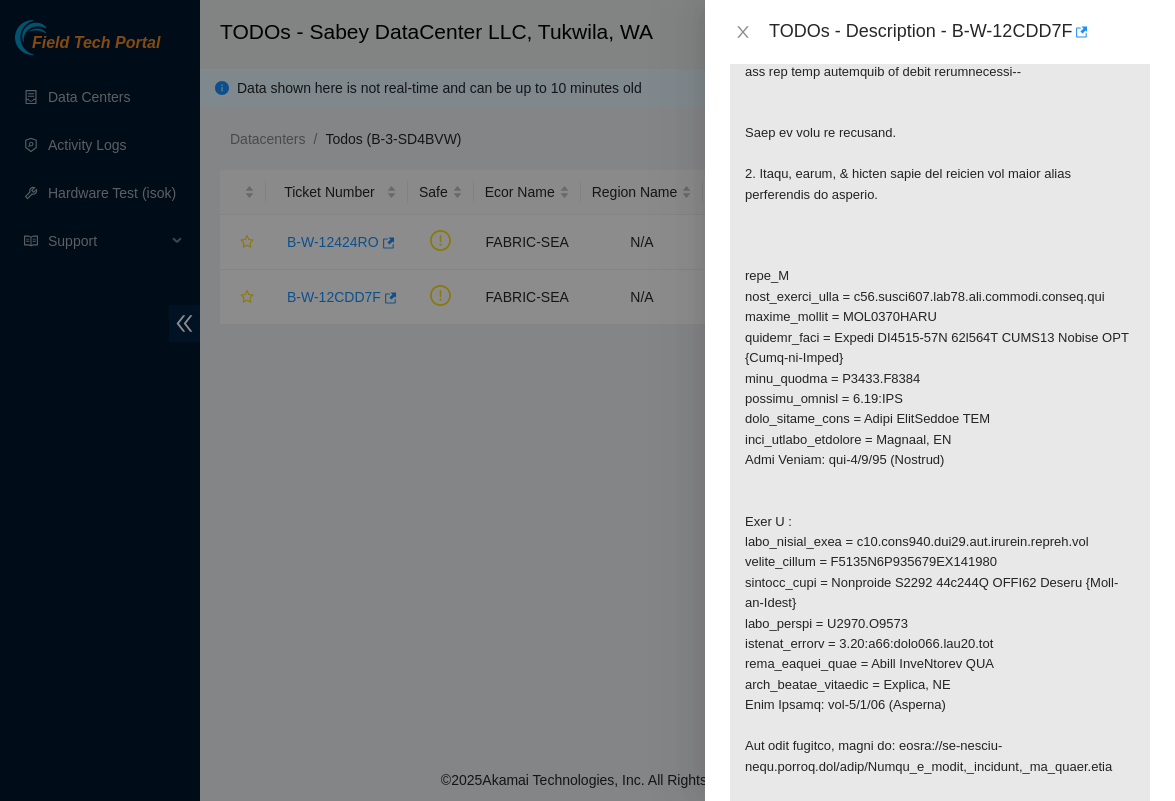 click on "TODOs - Description - B-W-12CDD7F" at bounding box center (960, 32) 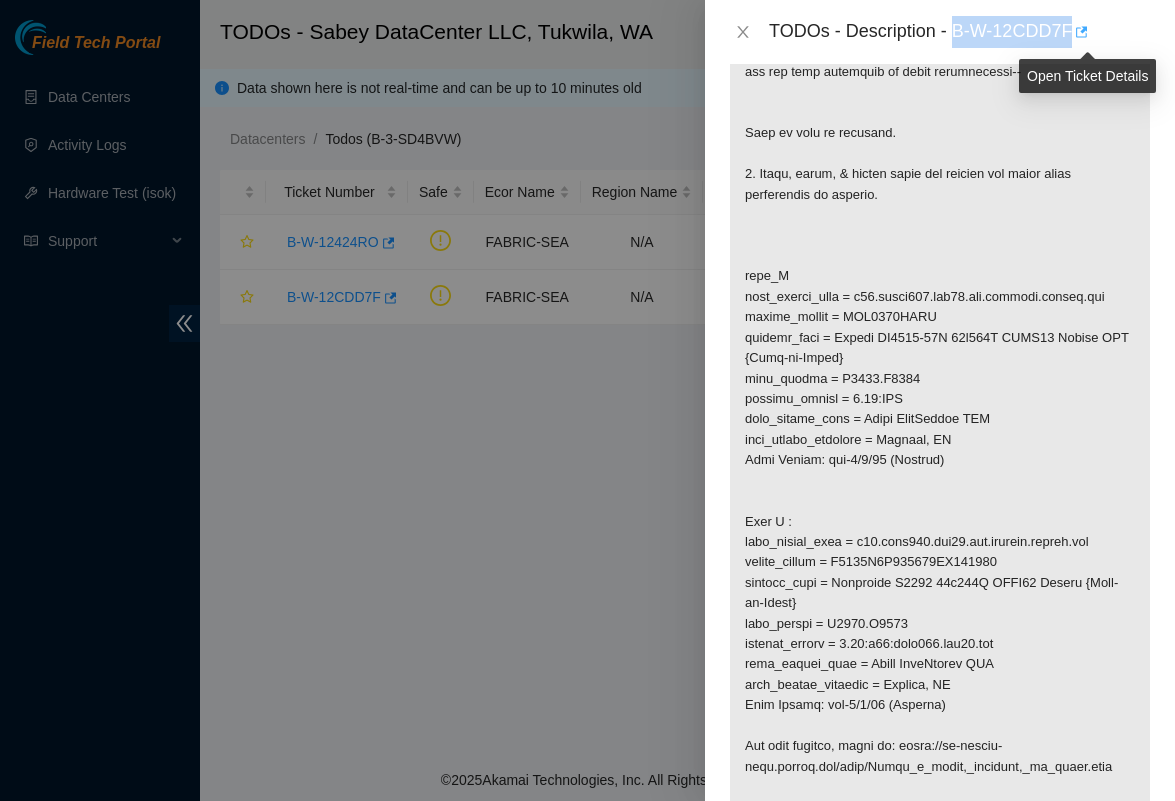 drag, startPoint x: 959, startPoint y: 26, endPoint x: 1085, endPoint y: 19, distance: 126.1943 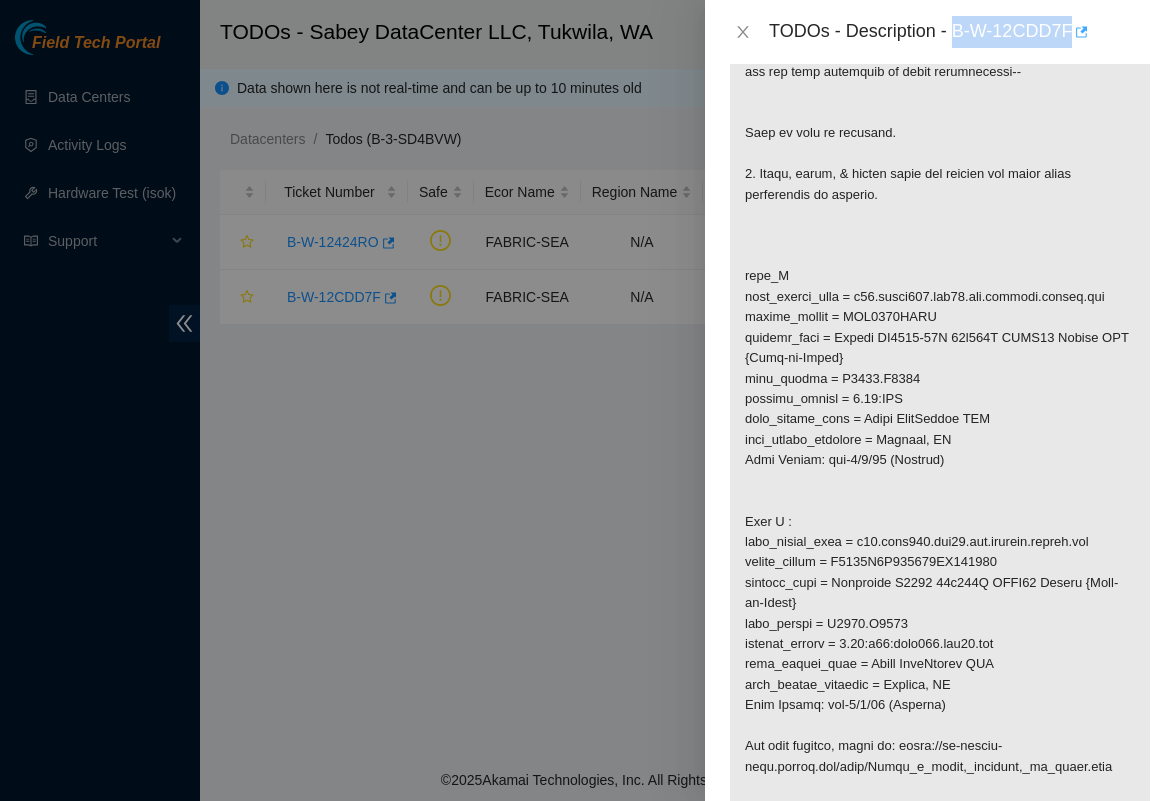 copy on "B-W-12CDD7F" 